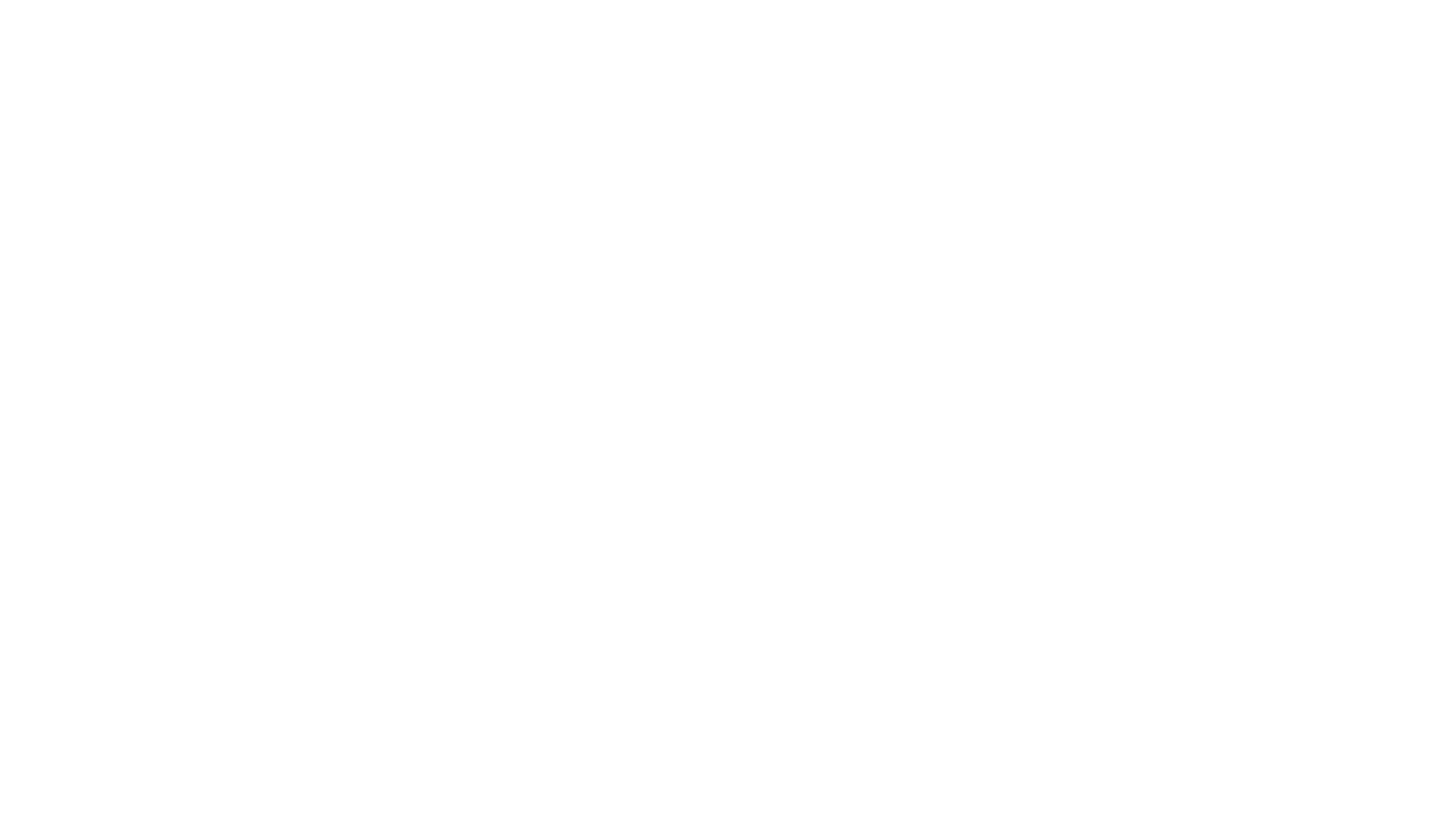 scroll, scrollTop: 0, scrollLeft: 0, axis: both 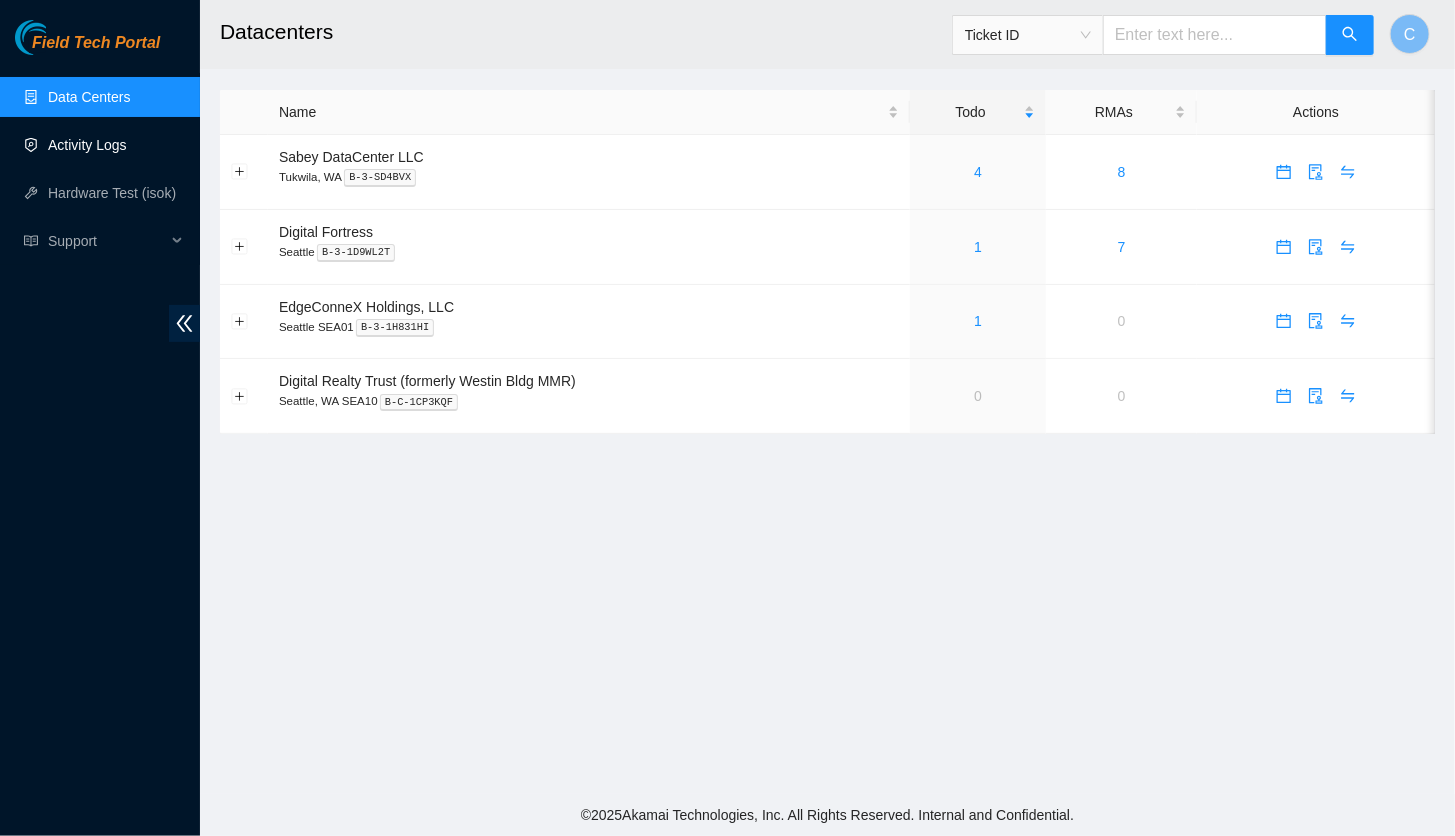 click on "Activity Logs" at bounding box center (87, 145) 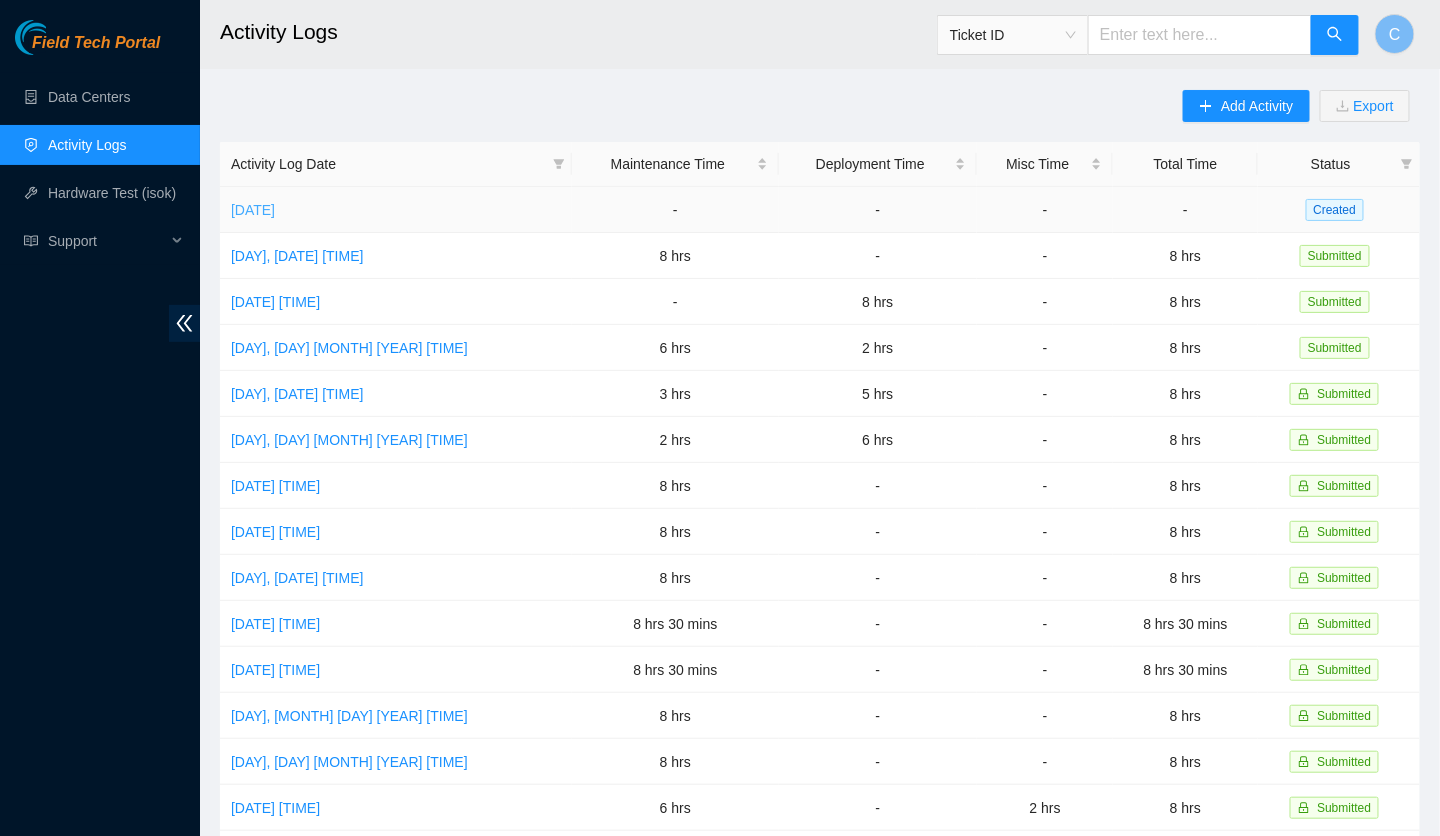 click on "[DATE]" at bounding box center [253, 210] 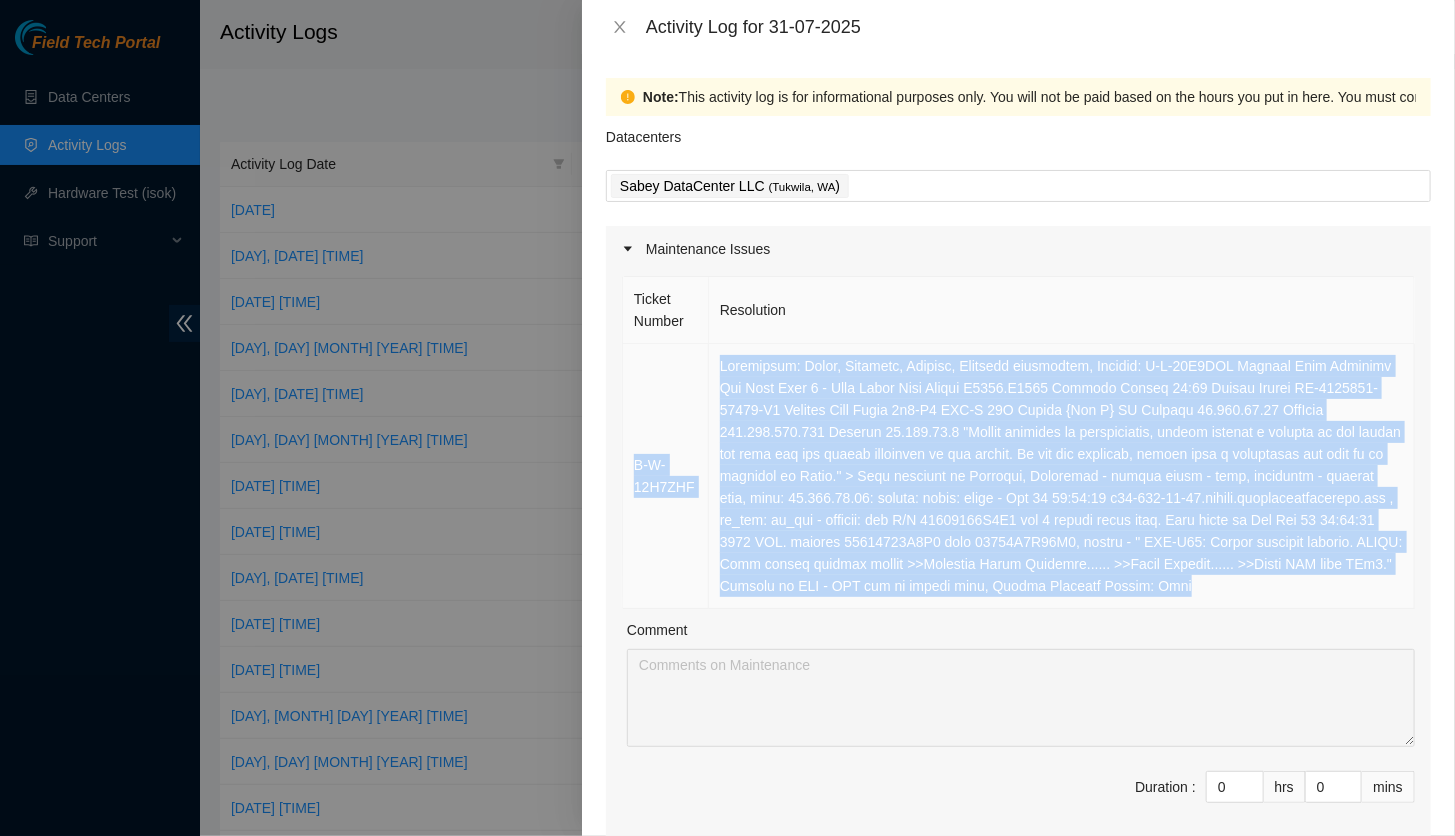 drag, startPoint x: 829, startPoint y: 611, endPoint x: 636, endPoint y: 462, distance: 243.8237 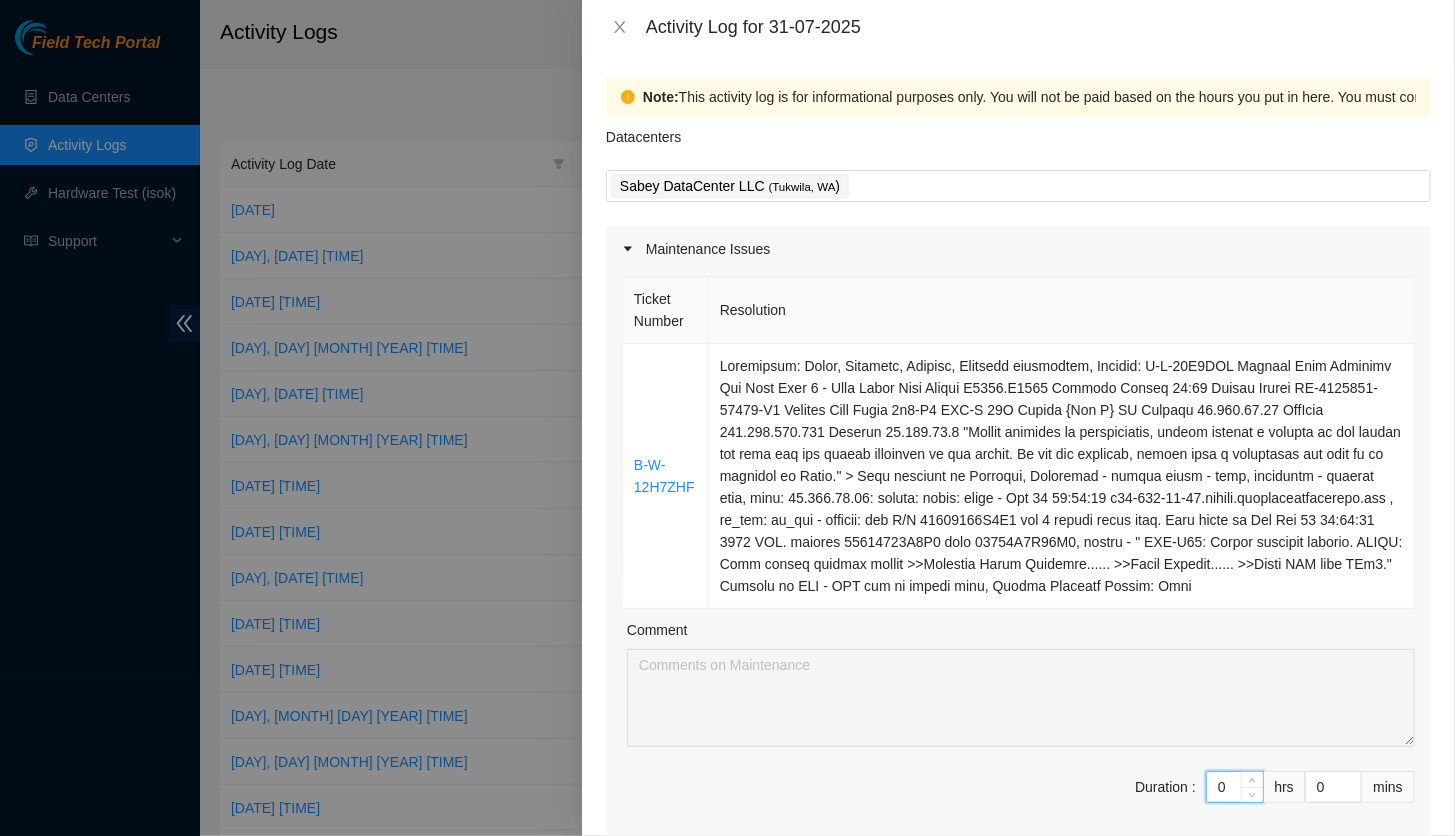 drag, startPoint x: 1209, startPoint y: 807, endPoint x: 1190, endPoint y: 806, distance: 19.026299 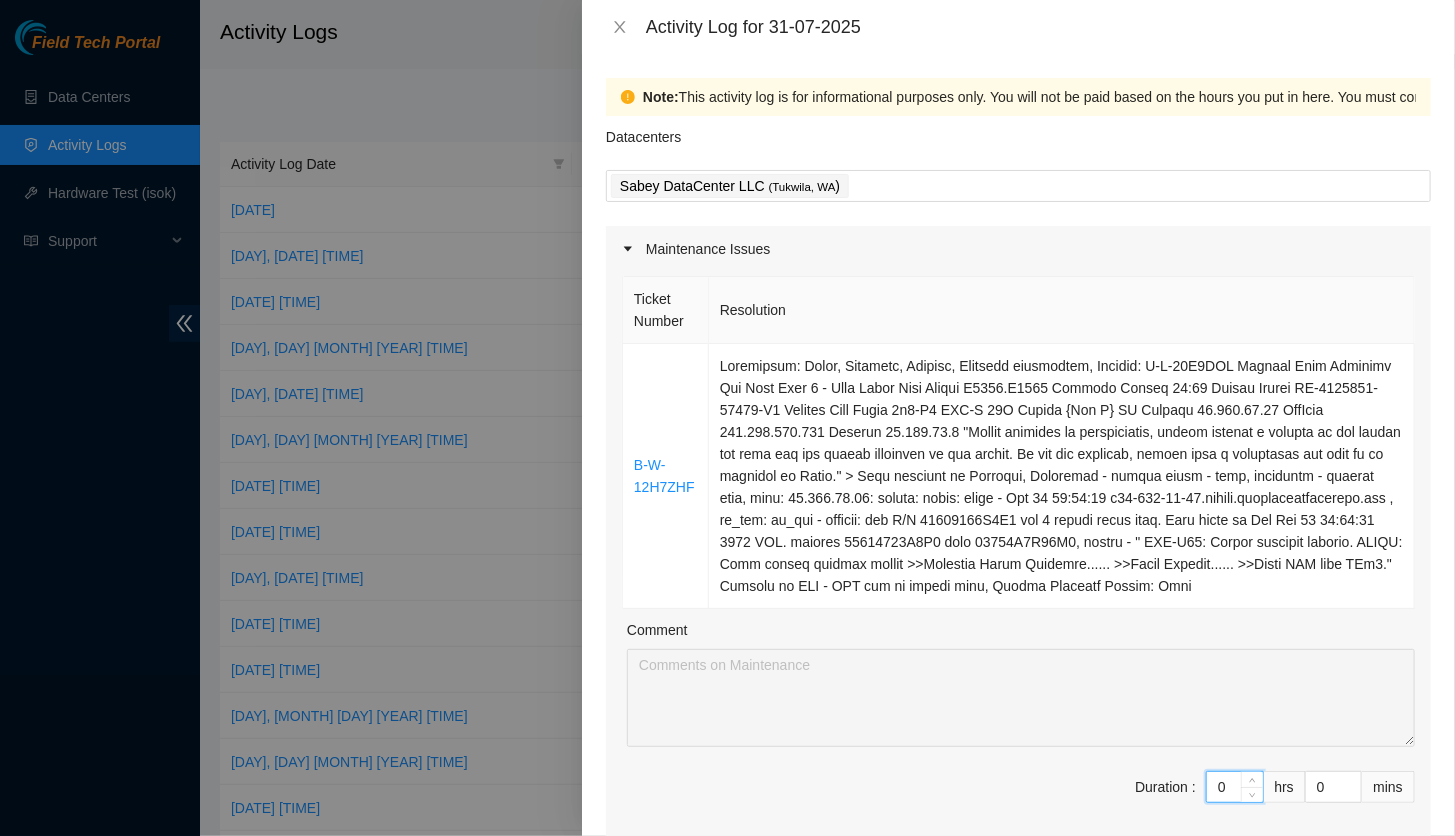 click on "Duration : 0 hrs 0 mins" at bounding box center (1018, 799) 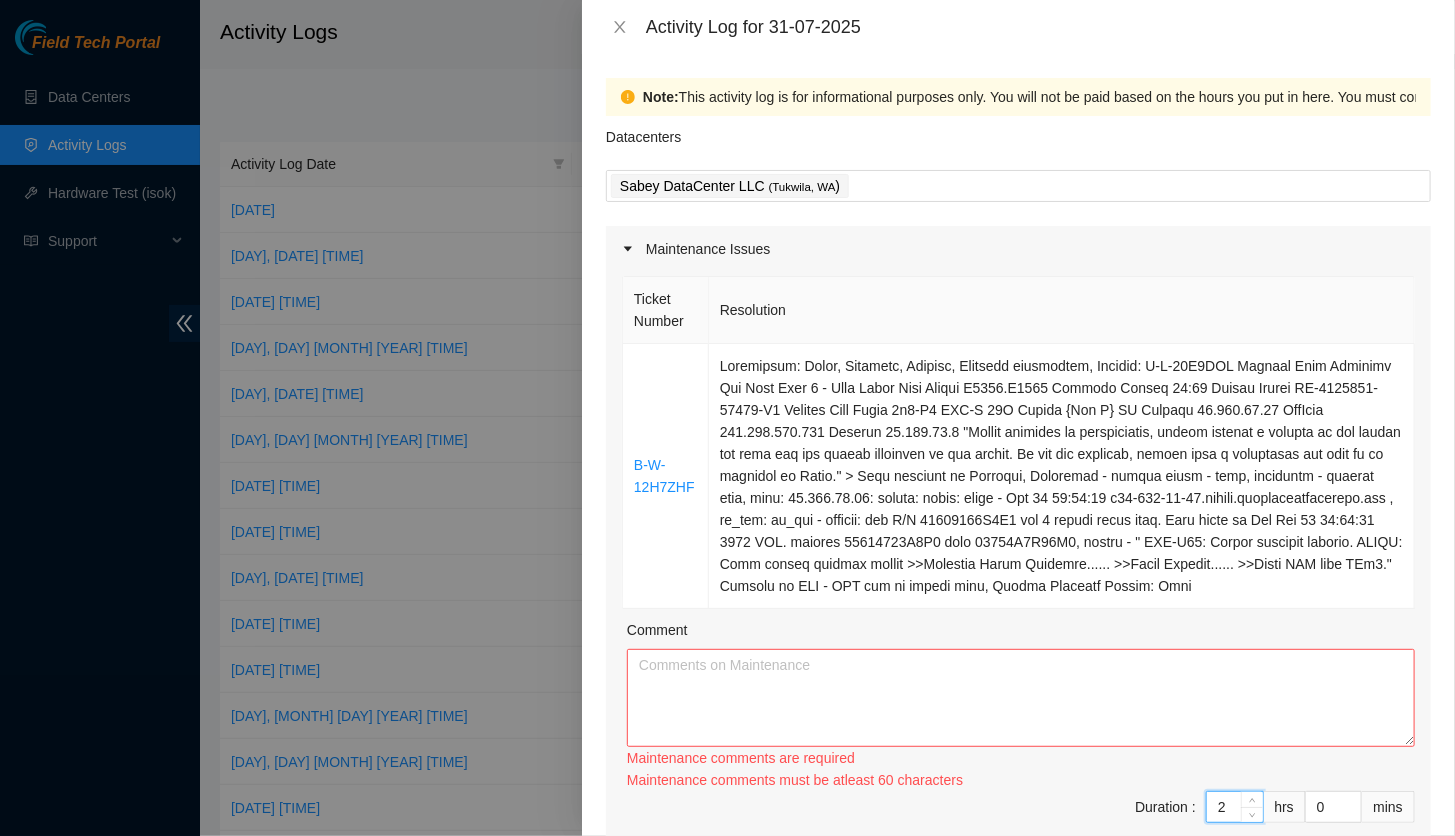 type on "2" 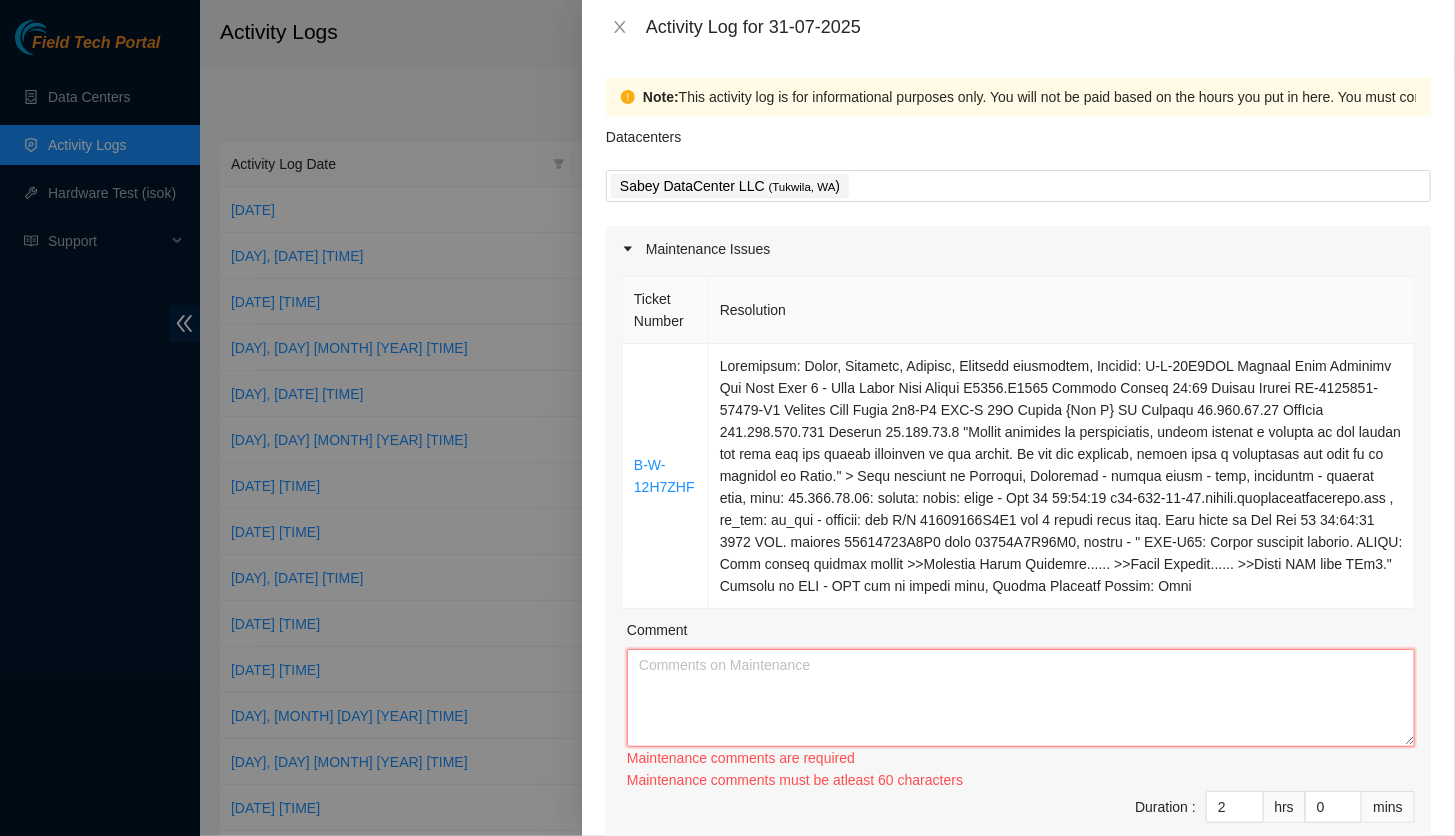 click on "Comment" at bounding box center (1021, 698) 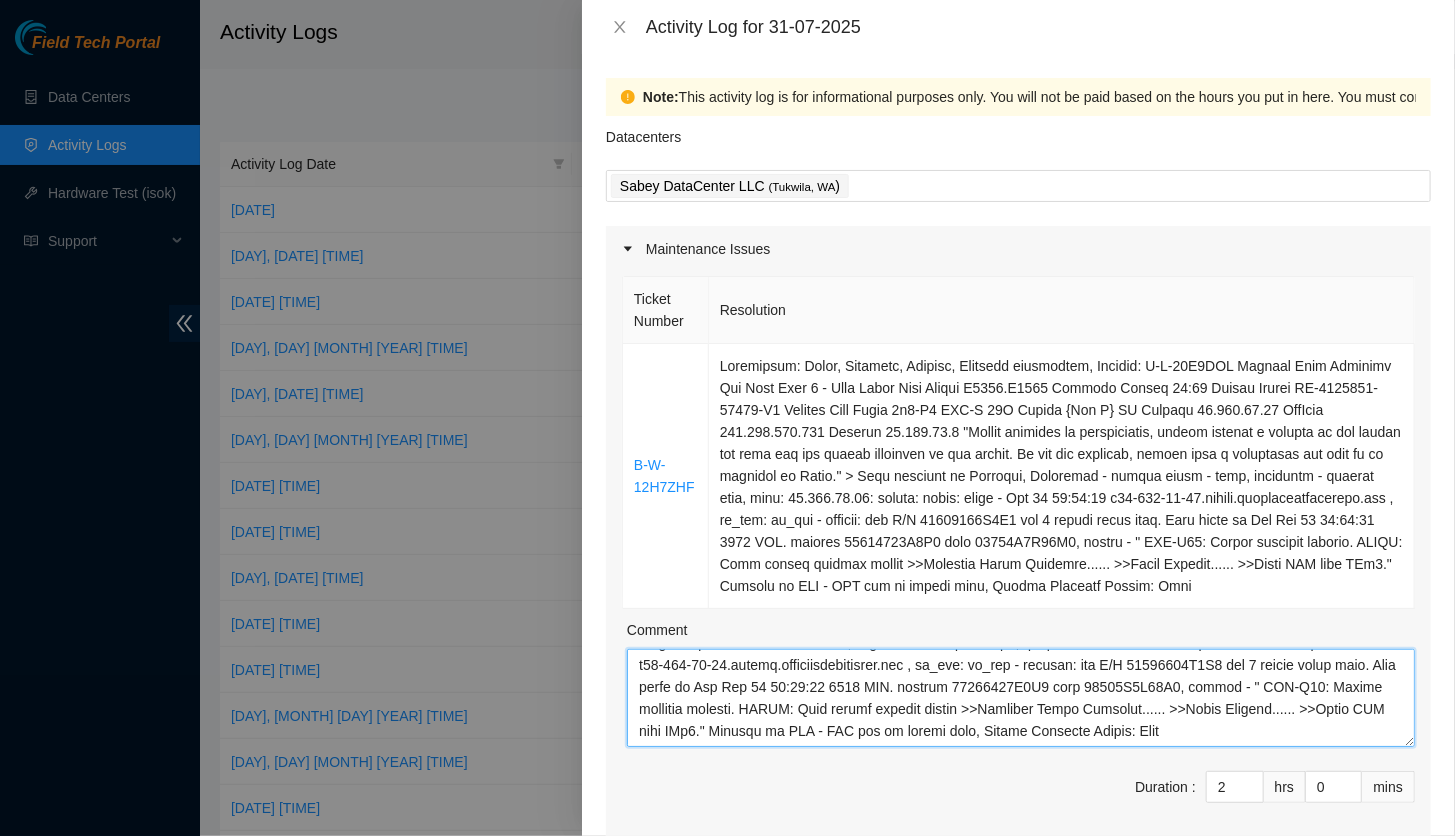 scroll, scrollTop: 154, scrollLeft: 0, axis: vertical 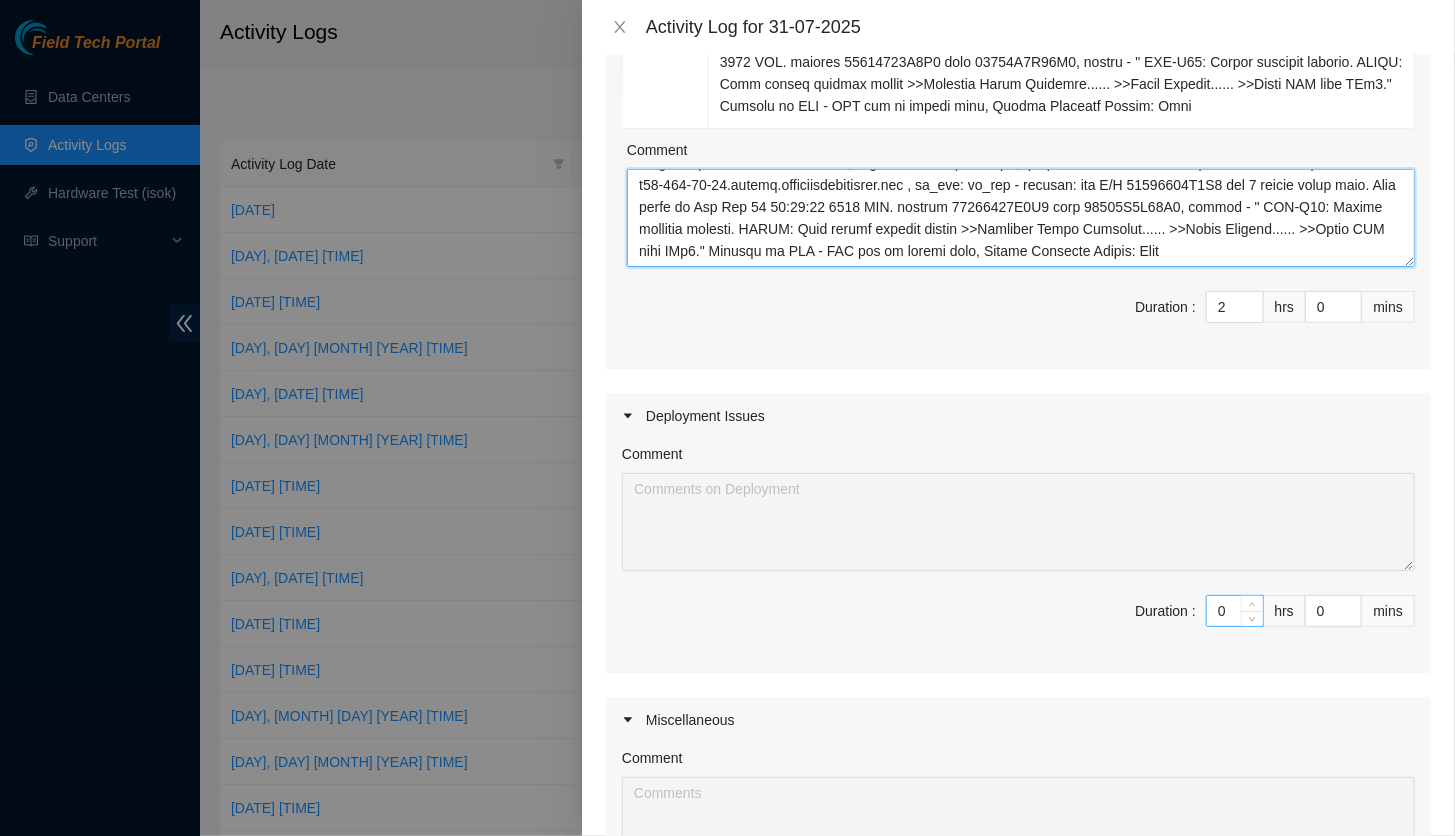 type on "B-W-12H7ZHF	Resolution: Other, Rebooted, Rescued, Reseated components, Comment: B-W-12H7ZHF Problem Type Hardware Sub Type Tier 1 - Disk Error Rack Number S4203.R0108 Machine Number 08:00 Serial Number CT-4210825-00063-N0 Product Type Ciara 1x2-X8 GEN-C 64G Server {Rev B} IP Address [IP] NetMask [NETMASK] Gateway [IP] "Before starting to troubleshoot, please connect a monitor to the server and look for any errors outputted on the screen. If you see anything, please take a screenshot and send it to [PERSON] in Webex." > Sent pictures to [PERSON], Rebooting - config check - good, rebooting - running isok, isok: [IP]: failed: dmesg: dmesg - [MONTH] 31 13:19:21 a23-215-50-18.deploy.akamaitechnologies.com , sd_err: sd_err - message: sda S/N 22053473D3B6 had 1 errors since boot. Last error at [DAY] [MONTH] 31 13:19:19 2025 GMT. swapped 22053473D3B6 with 21202F2C98F0, rescue - " PXE-E18: Server response timeout. ERROR: Boot option loading failed >>Checking Media Presence...... >>Media Present....." 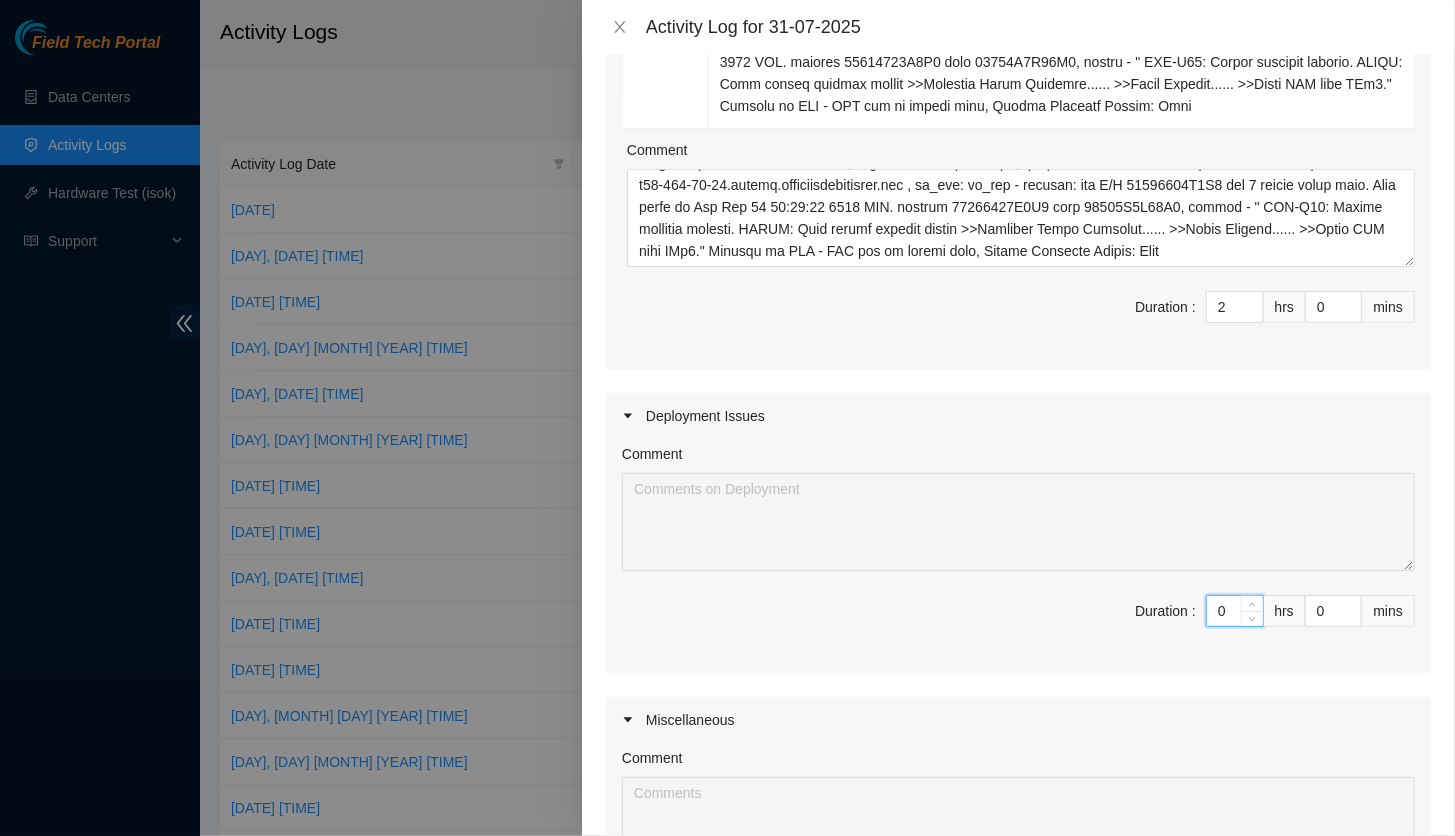 drag, startPoint x: 1212, startPoint y: 629, endPoint x: 1166, endPoint y: 623, distance: 46.389652 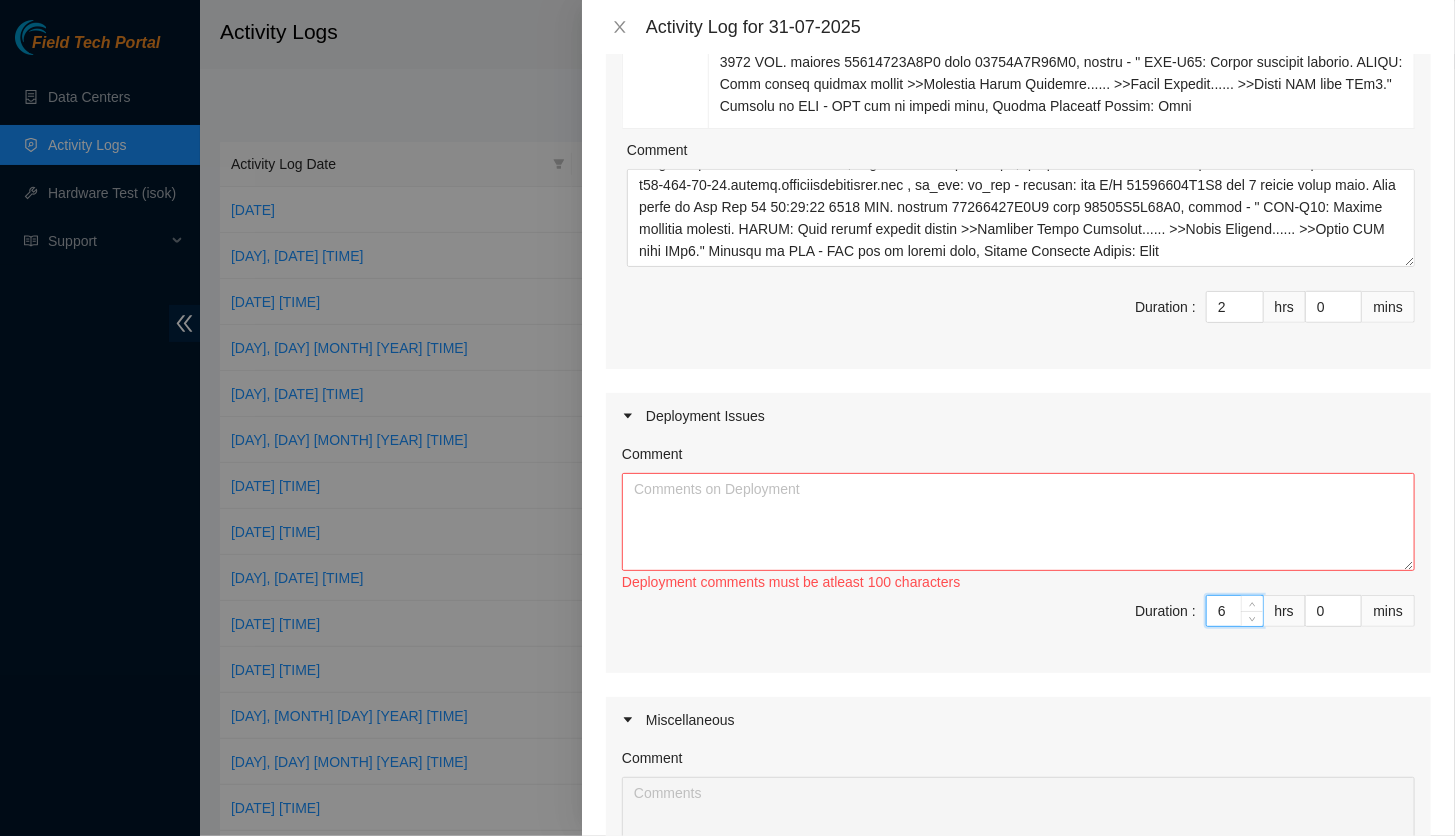 type on "6" 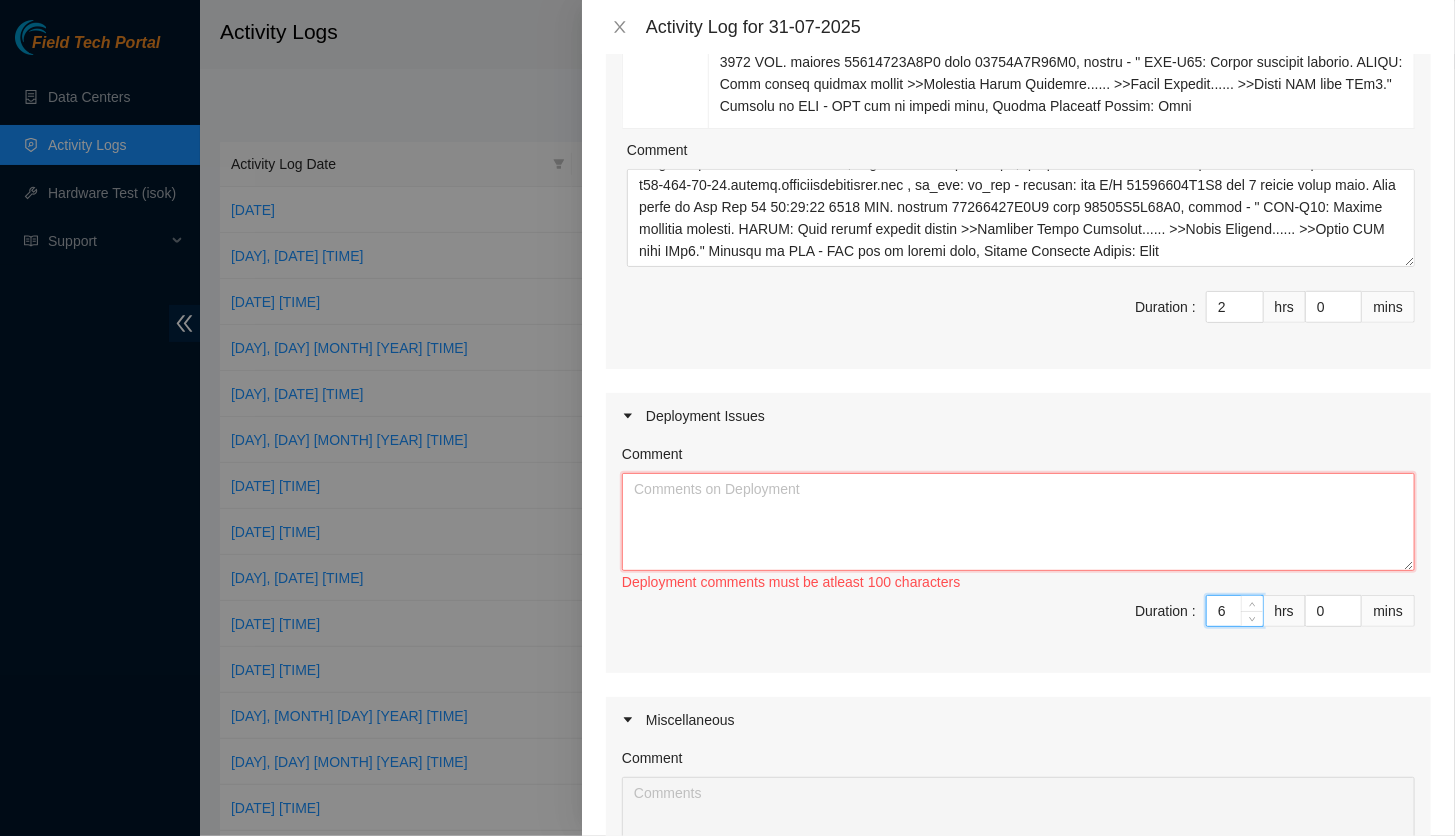 click on "Comment" at bounding box center (1018, 522) 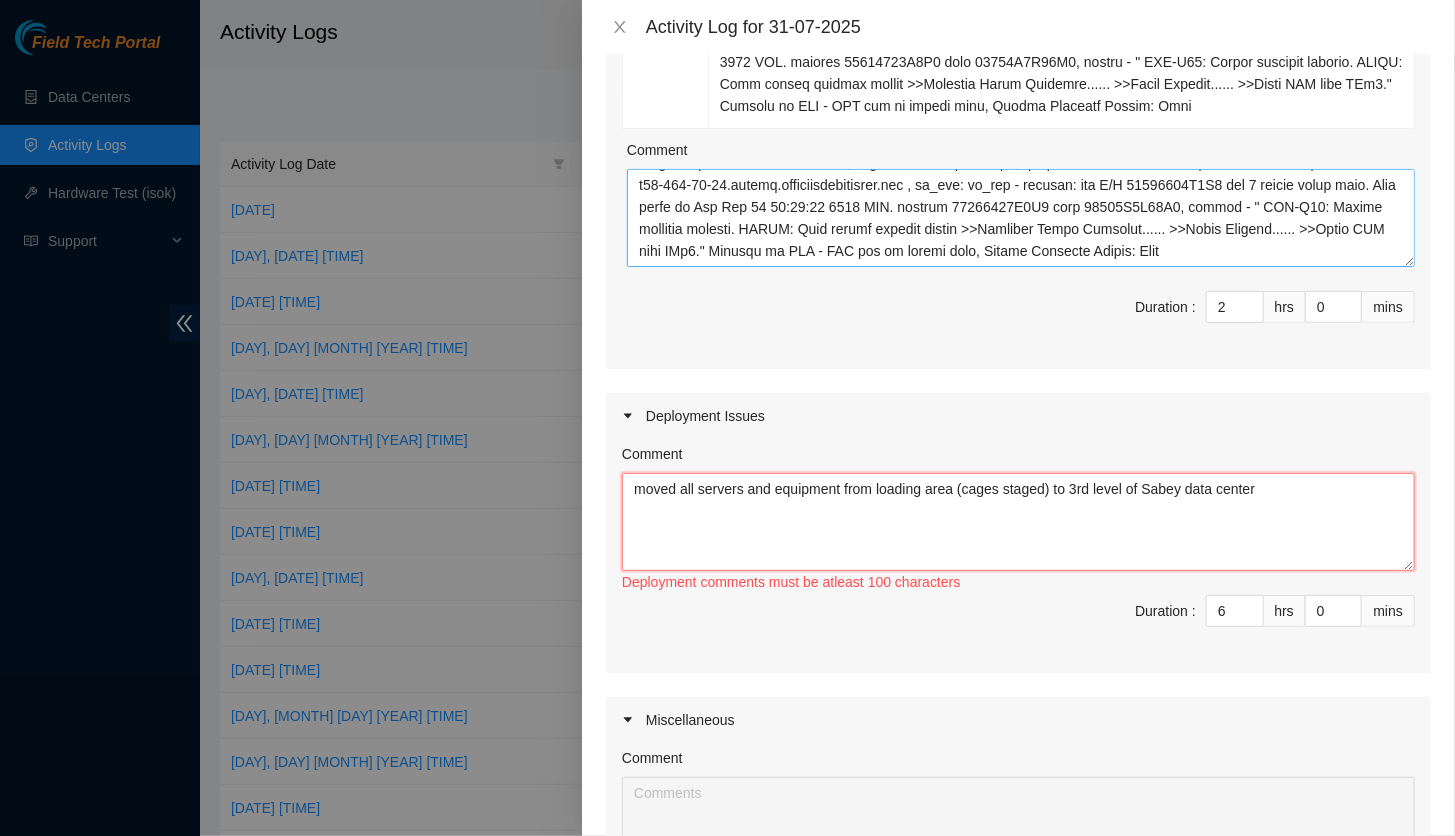 type on "moved all servers and equipment from loading area (cages staged) to 3rd level of Sabey data center" 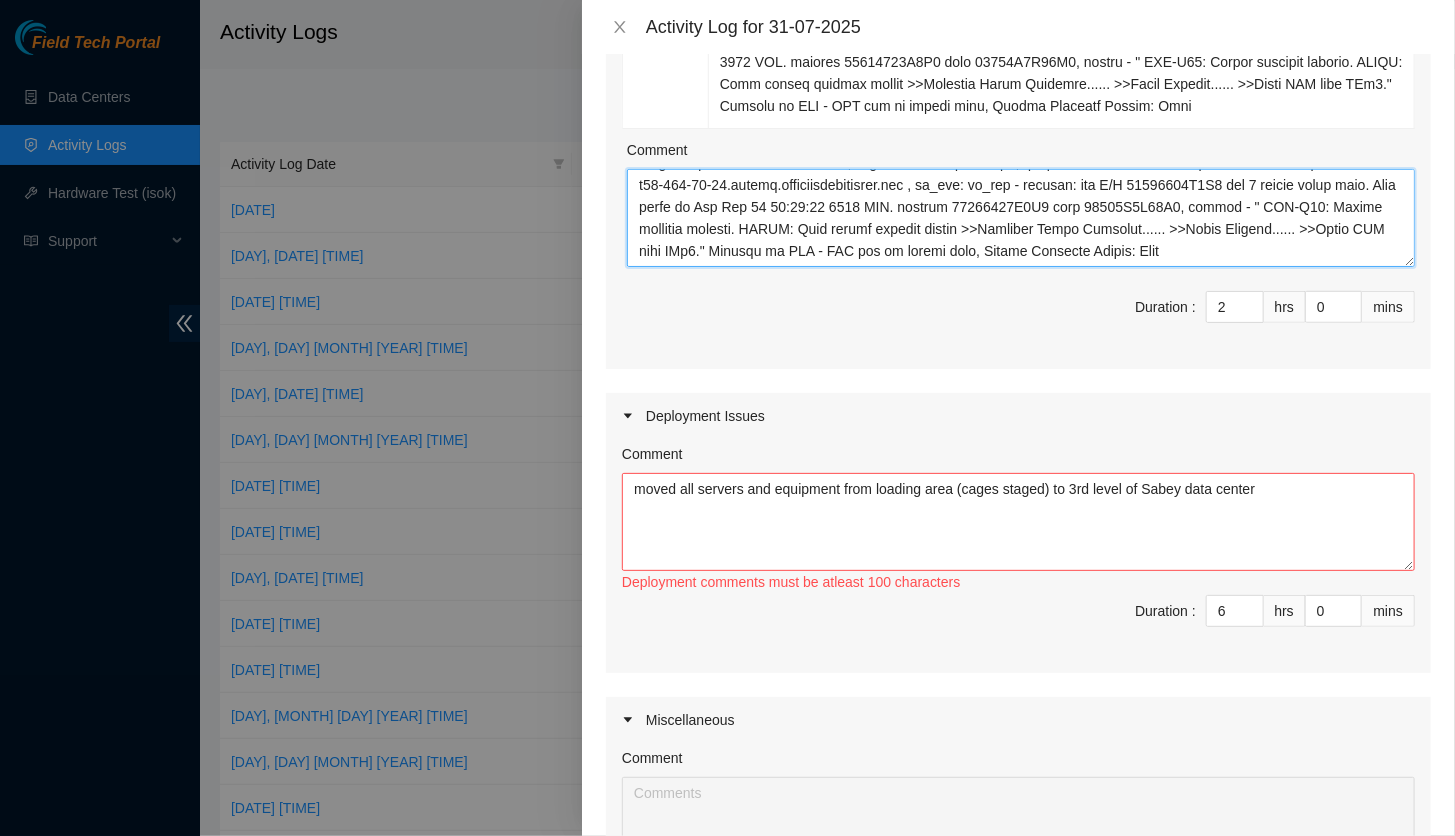 click on "Comment" at bounding box center (1021, 218) 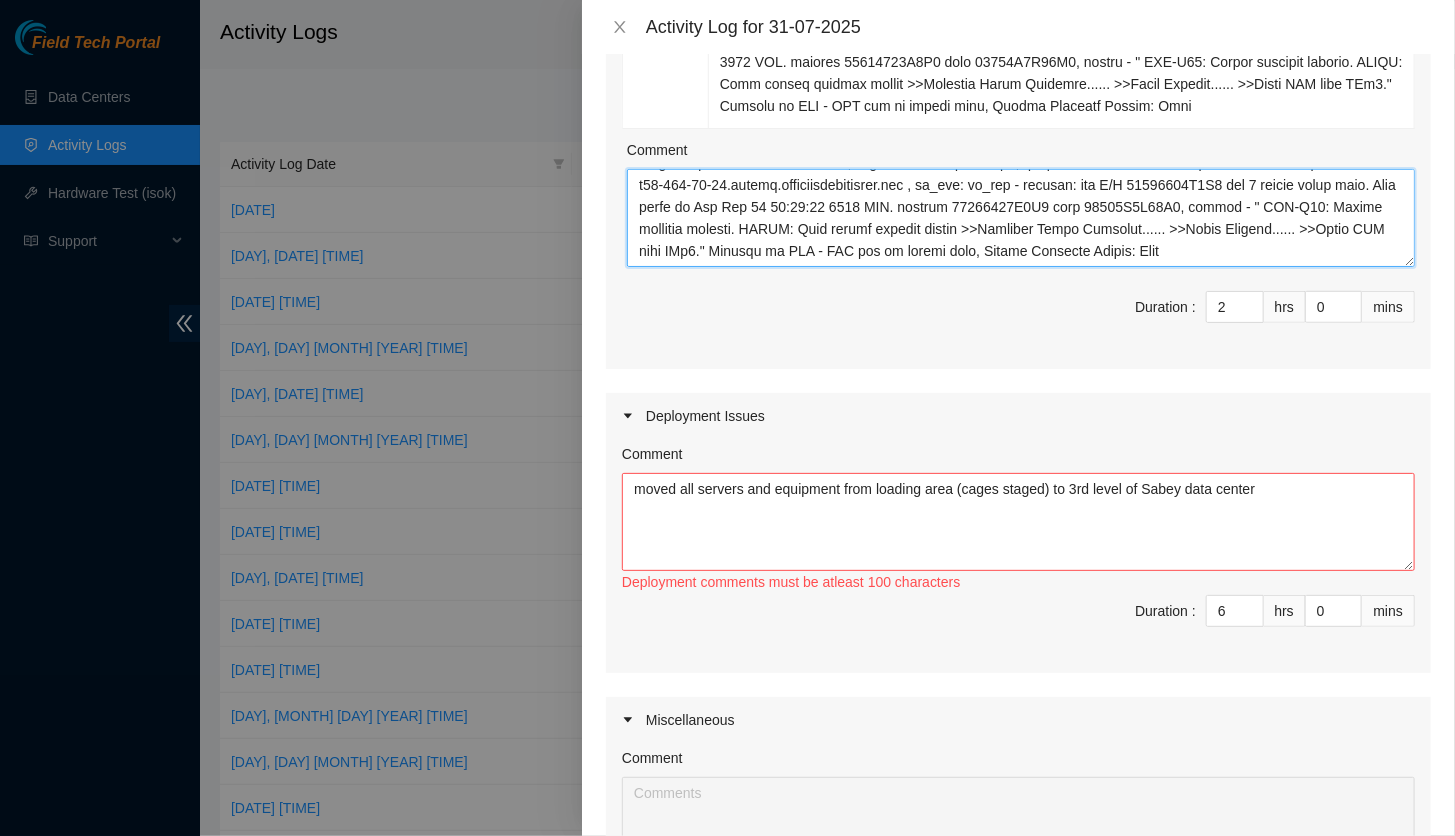 click on "Comment" at bounding box center [1021, 218] 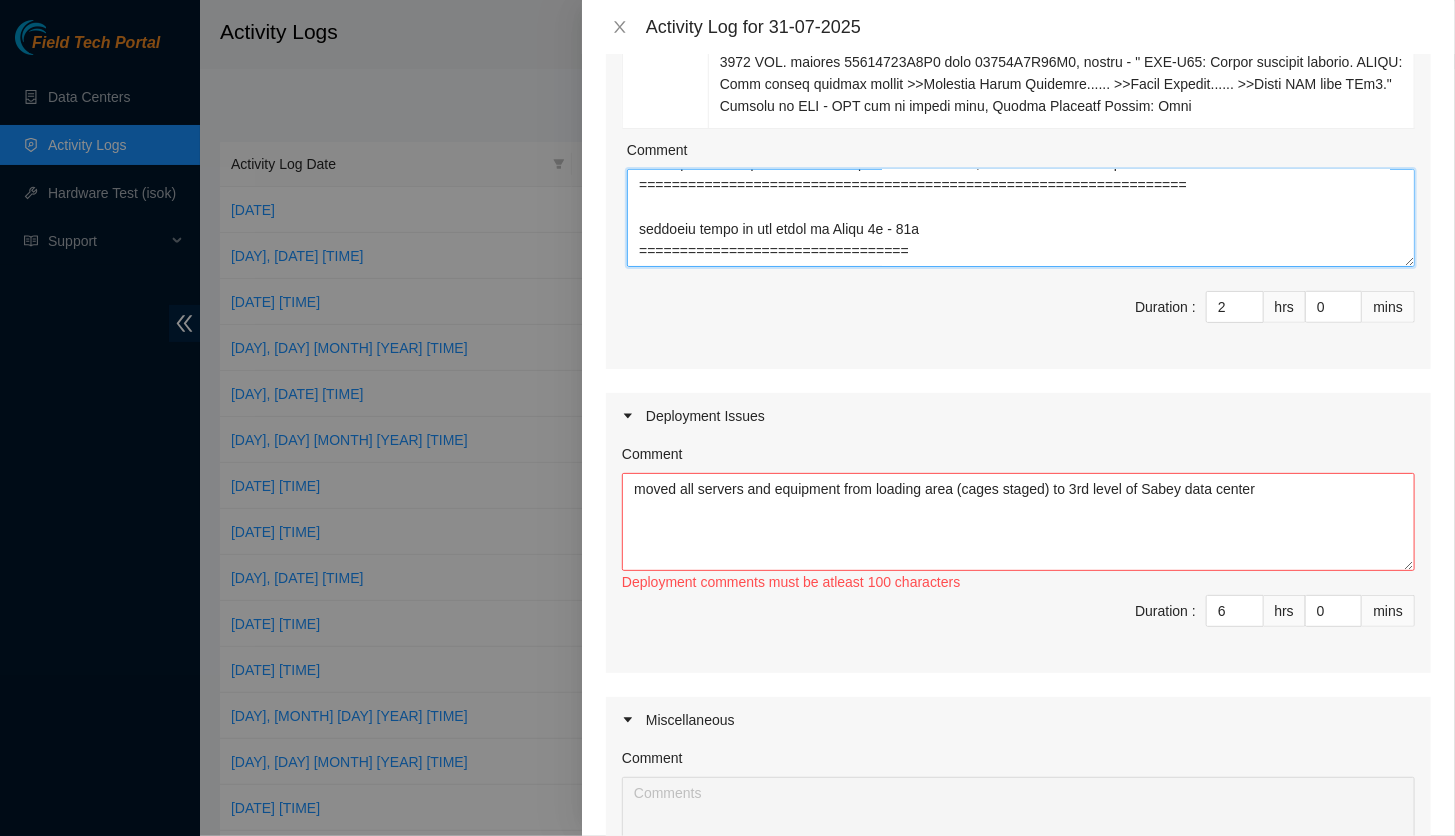 scroll, scrollTop: 258, scrollLeft: 0, axis: vertical 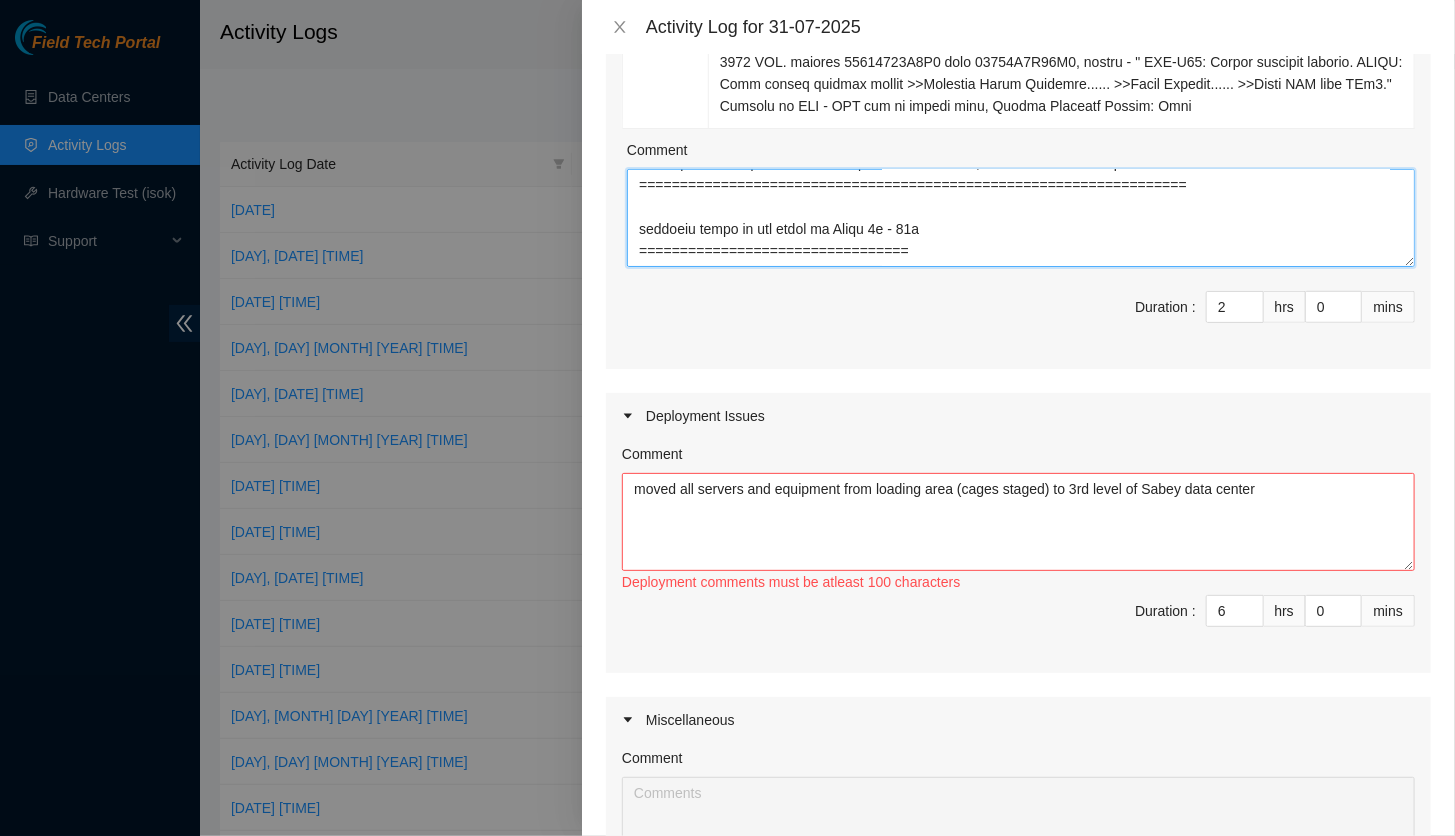 type on "B-W-12H7ZHF	Resolution: Other, Rebooted, Rescued, Reseated components, Comment: B-W-12H7ZHF Problem Type Hardware Sub Type Tier 1 - Disk Error Rack Number S4203.R0108 Machine Number 08:00 Serial Number CT-4210825-00063-N0 Product Type Ciara 1x2-X8 GEN-C 64G Server {Rev B} IP Address [IP] NetMask [NETMASK] Gateway [IP] "Before starting to troubleshoot, please connect a monitor to the server and look for any errors outputted on the screen. If you see anything, please take a screenshot and send it to [PERSON] in Webex." > Sent pictures to [PERSON], Rebooting - config check - good, rebooting - running isok, isok: [IP]: failed: dmesg: dmesg - [MONTH] 31 13:19:21 a23-215-50-18.deploy.akamaitechnologies.com , sd_err: sd_err - message: sda S/N 22053473D3B6 had 1 errors since boot. Last error at [DAY] [MONTH] 31 13:19:19 2025 GMT. swapped 22053473D3B6 with 21202F2C98F0, rescue - " PXE-E18: Server response timeout. ERROR: Boot option loading failed >>Checking Media Presence...... >>Media Present....." 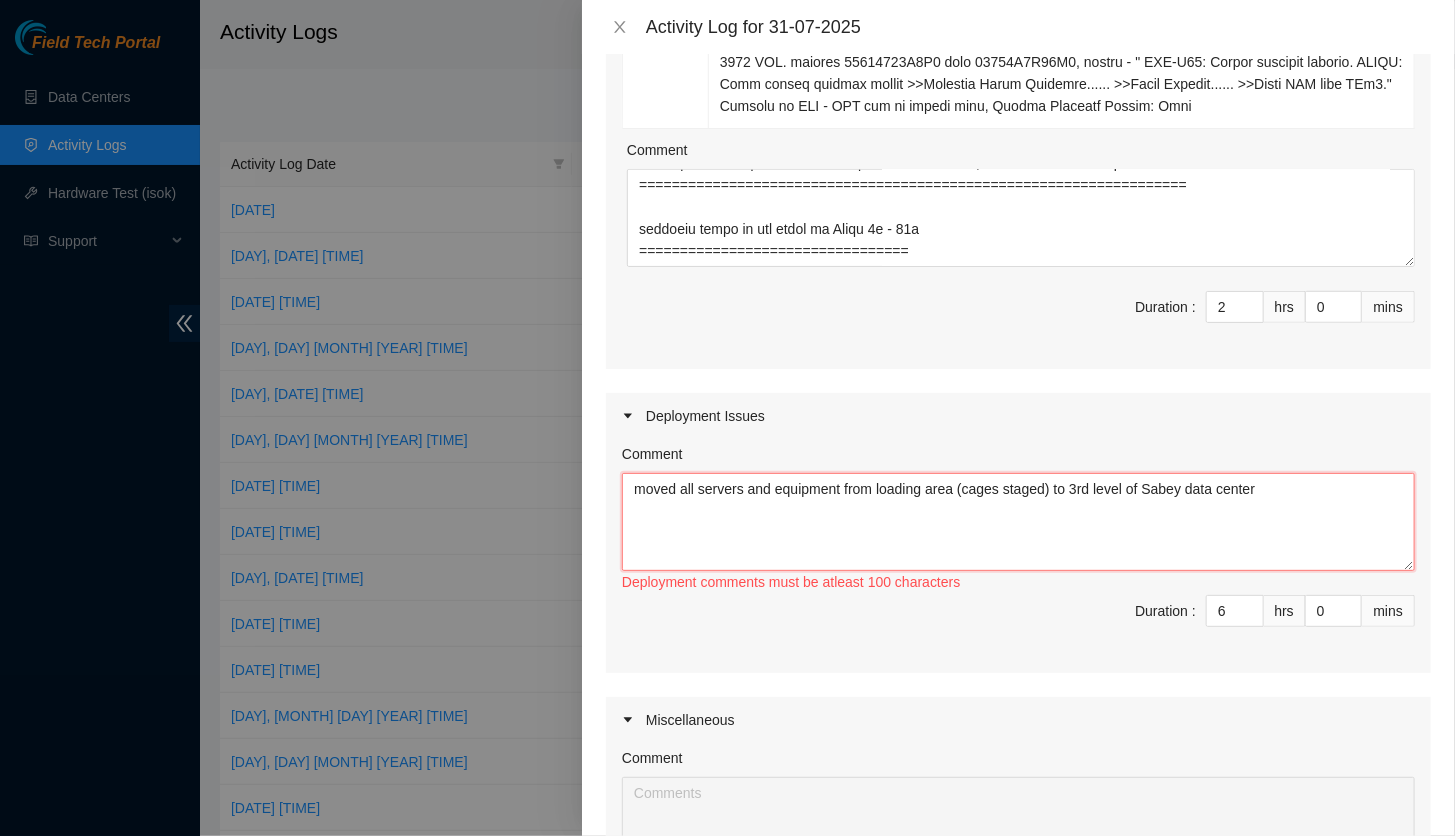 click on "moved all servers and equipment from loading area (cages staged) to 3rd level of Sabey data center" at bounding box center (1018, 522) 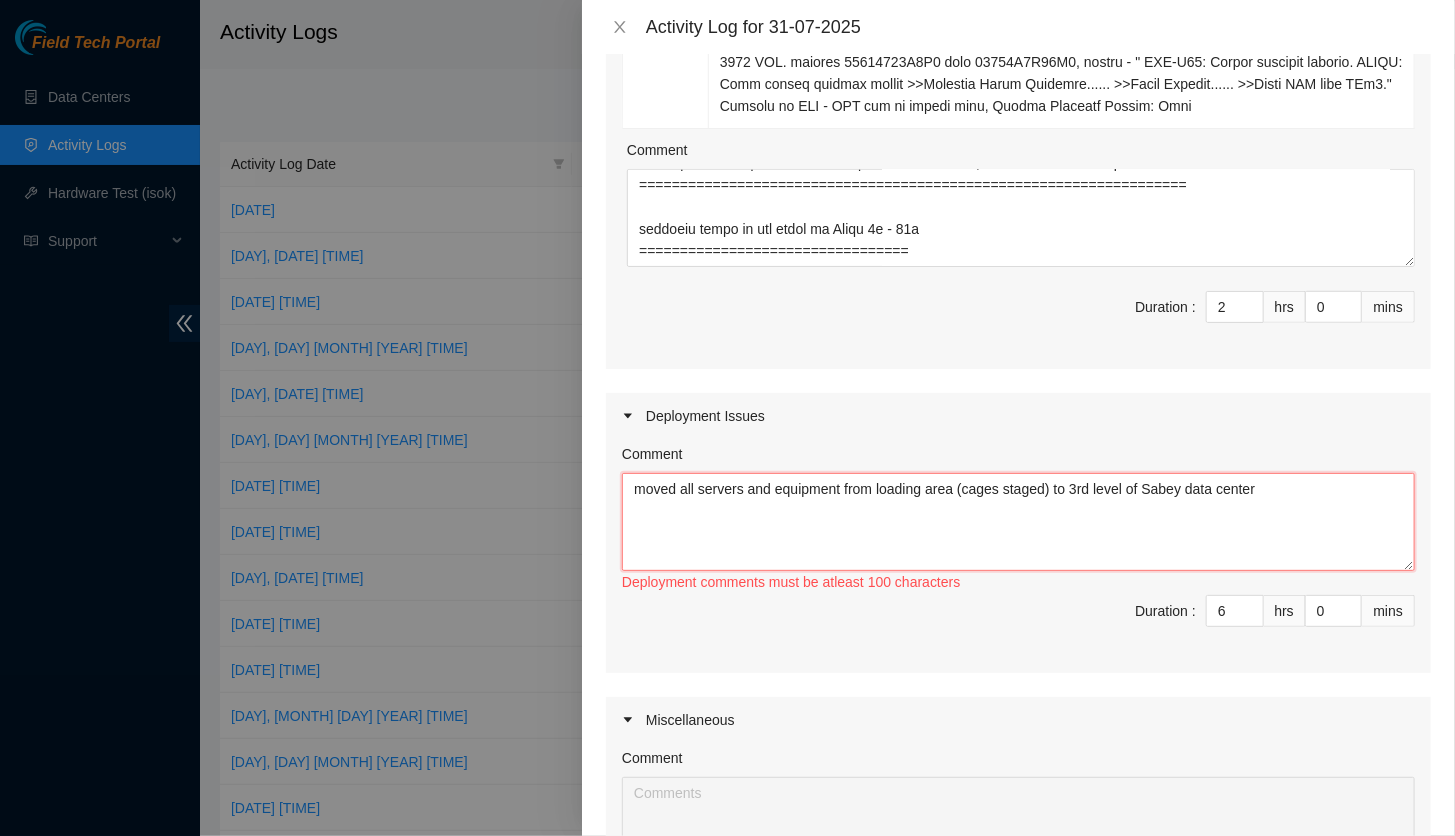 click on "moved all servers and equipment from loading area (cages staged) to 3rd level of Sabey data center" at bounding box center [1018, 522] 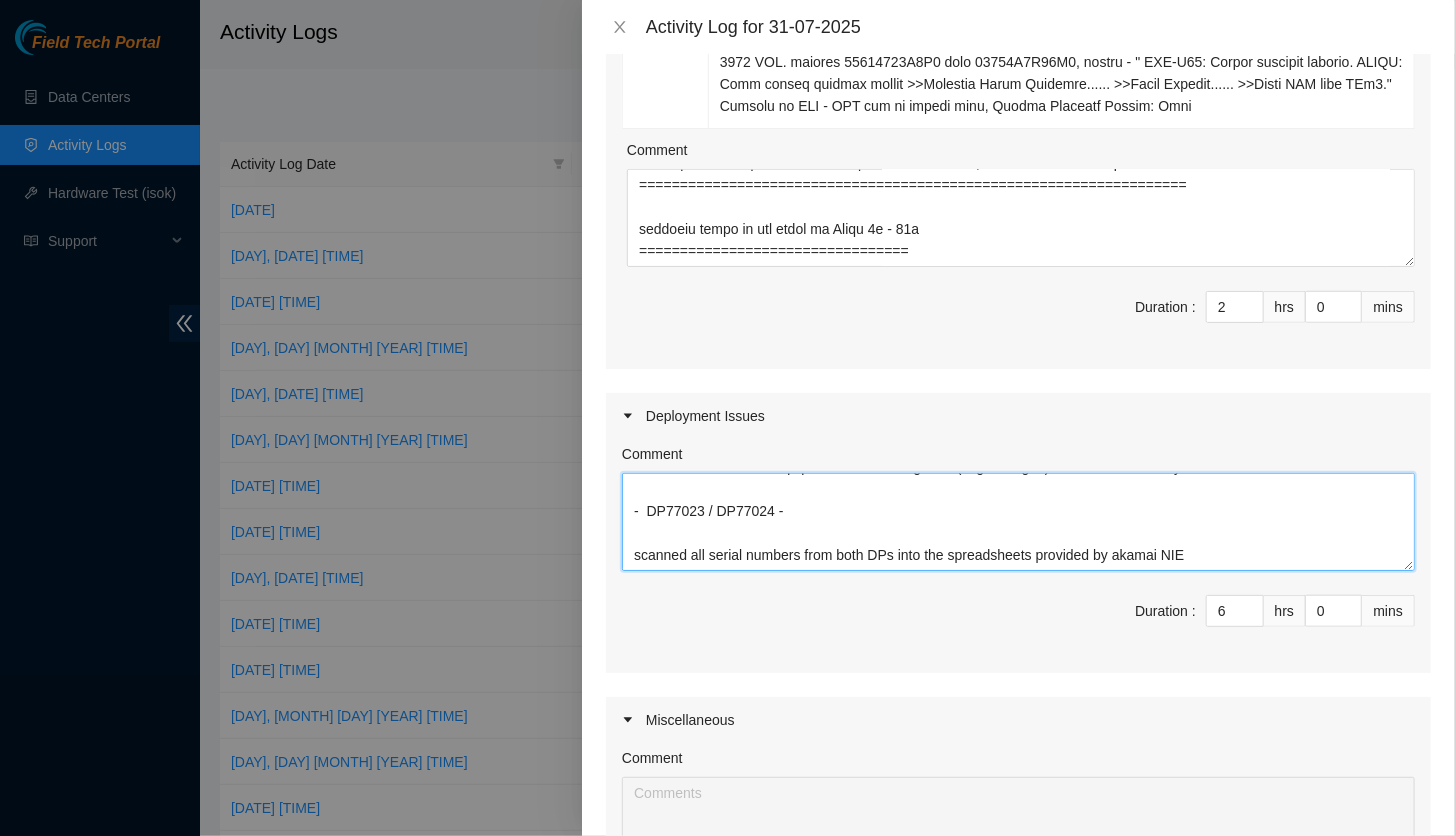 scroll, scrollTop: 60, scrollLeft: 0, axis: vertical 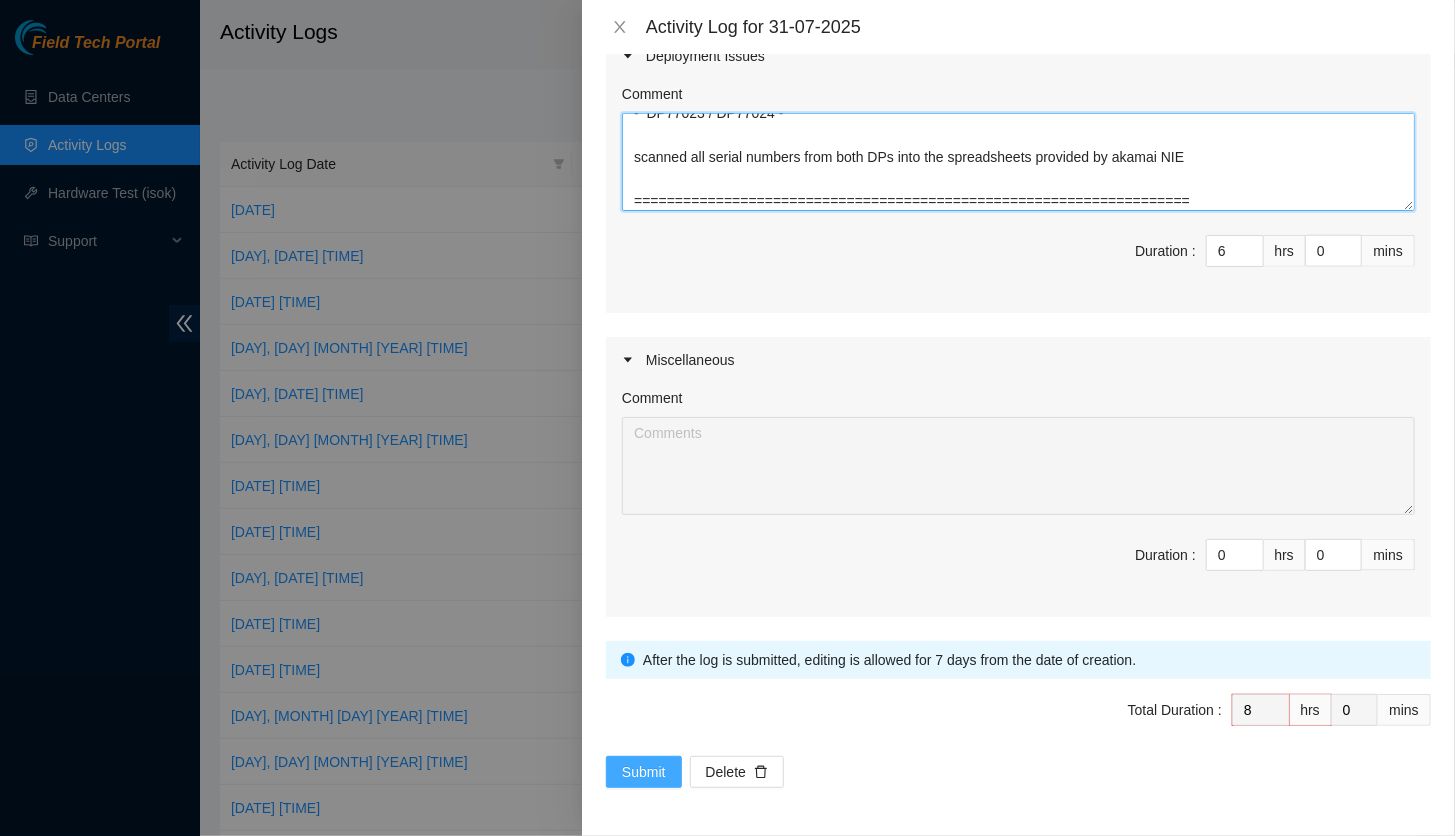 type on "moved all servers and equipment from loading area (cages staged) to 3rd level of Sabey data center
-  DP77023 / DP77024 -
scanned all serial numbers from both DPs into the spreadsheets provided by akamai NIE
====================================================================" 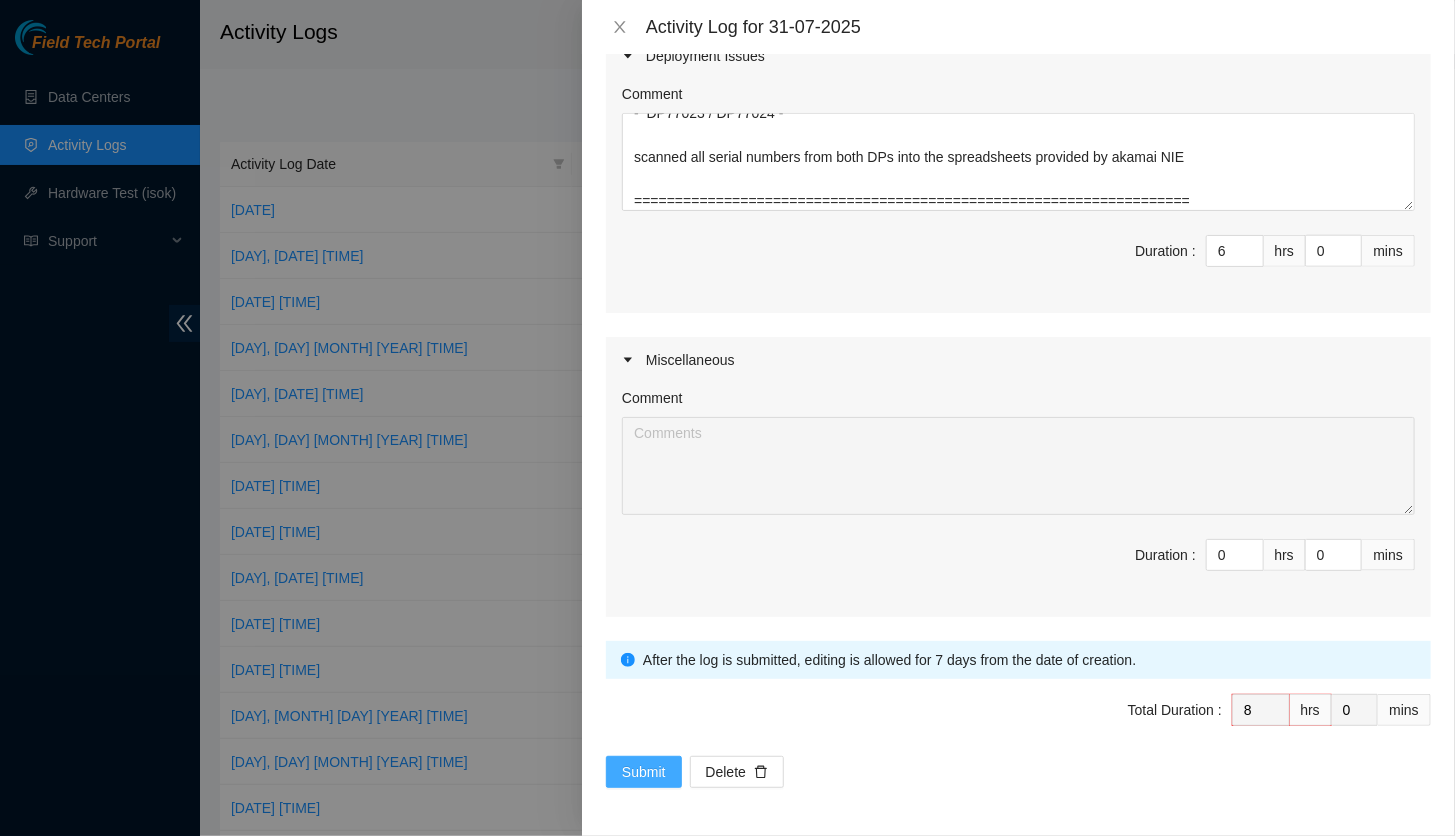 click on "Submit" at bounding box center [644, 772] 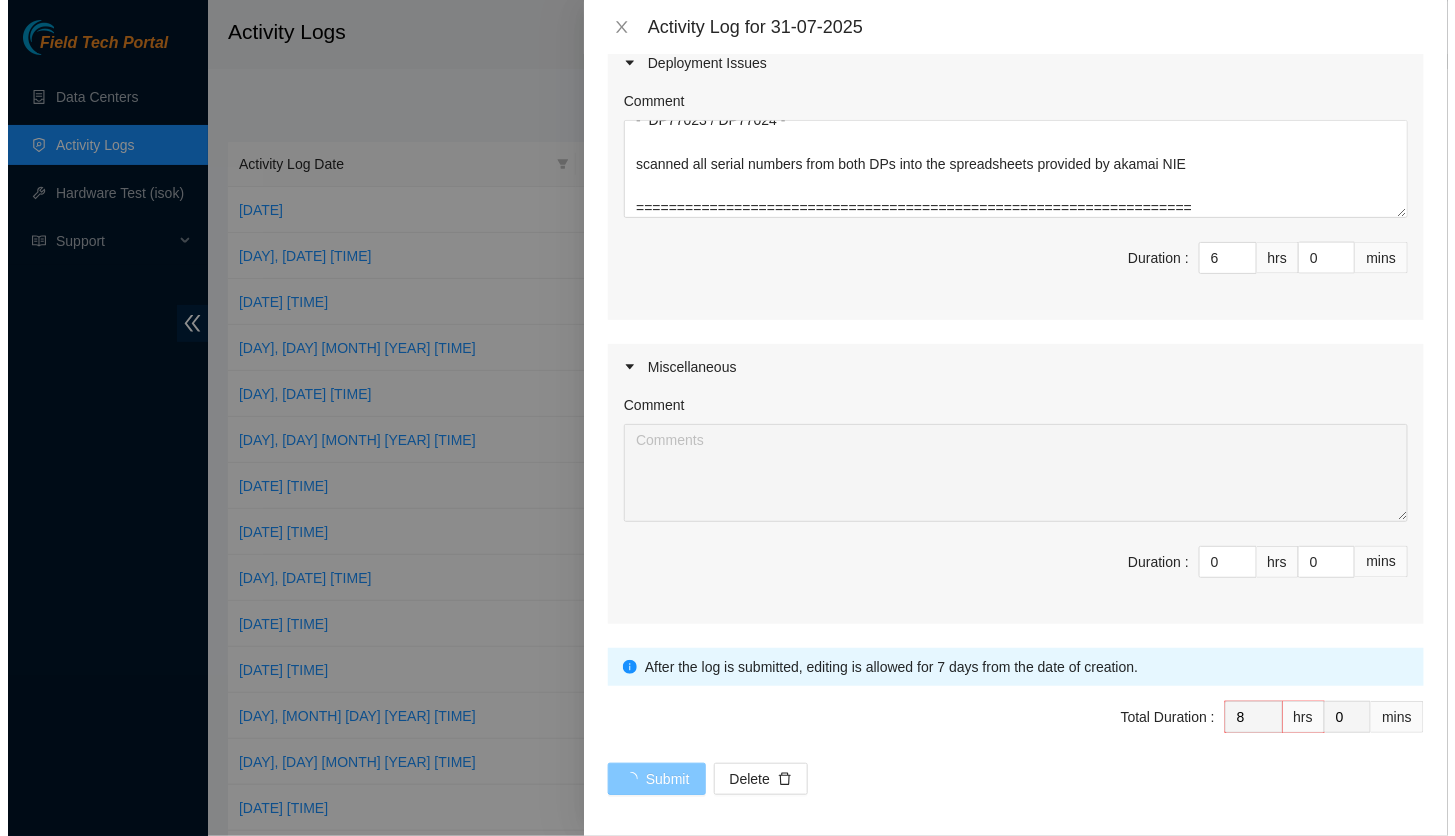 scroll, scrollTop: 0, scrollLeft: 0, axis: both 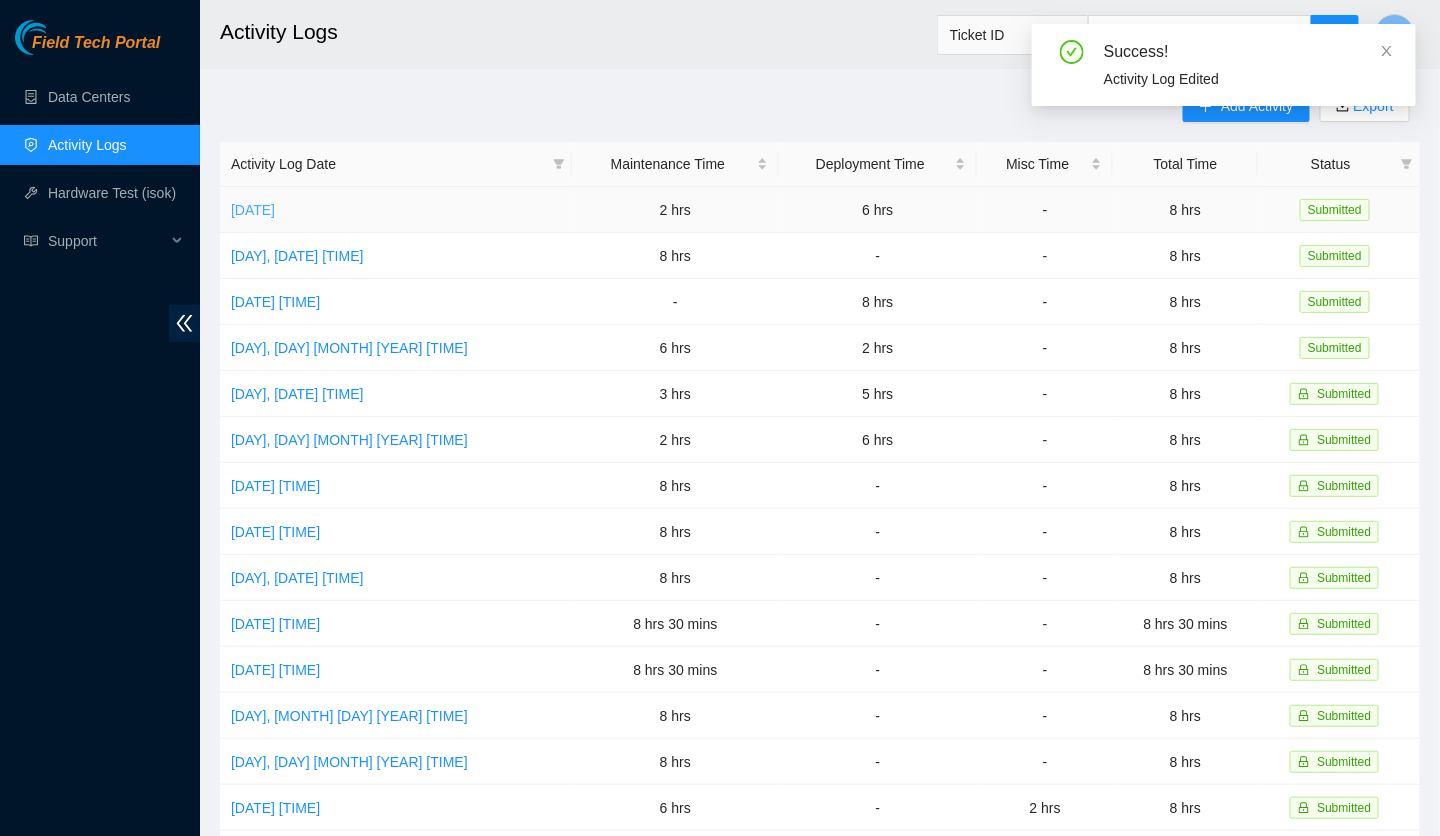 click on "[DATE]" at bounding box center [253, 210] 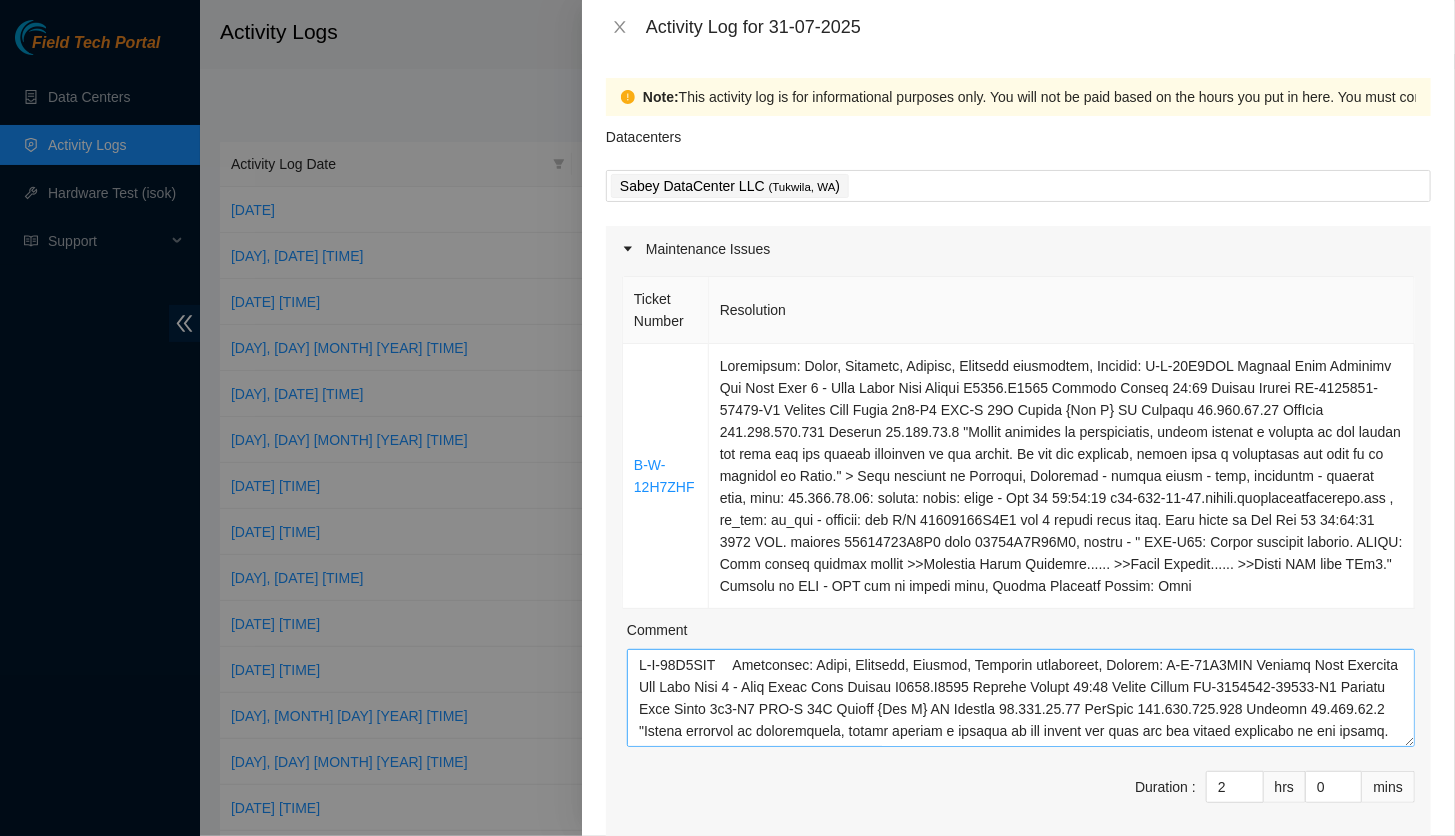 scroll, scrollTop: 264, scrollLeft: 0, axis: vertical 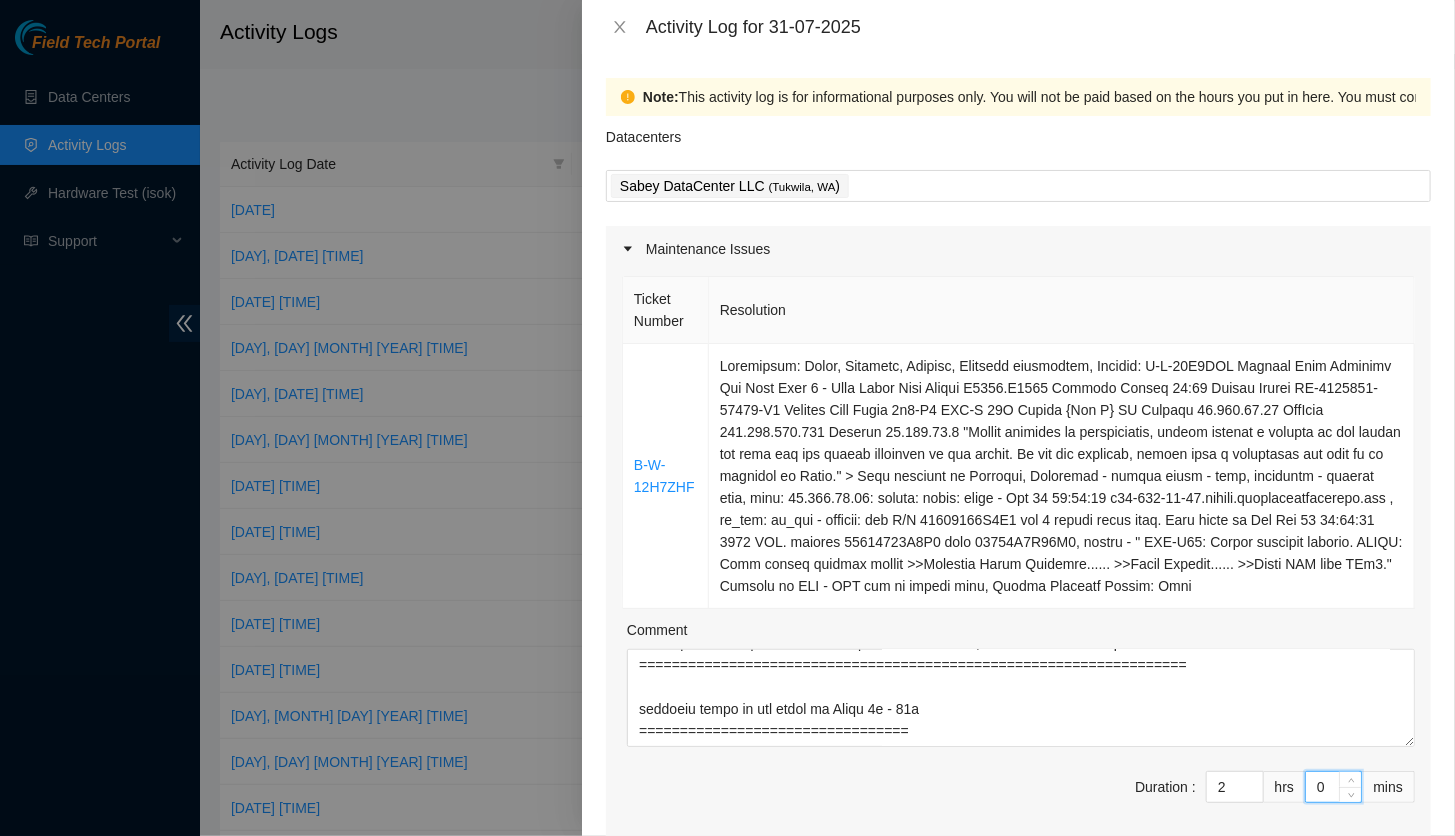 click on "0" at bounding box center [1333, 787] 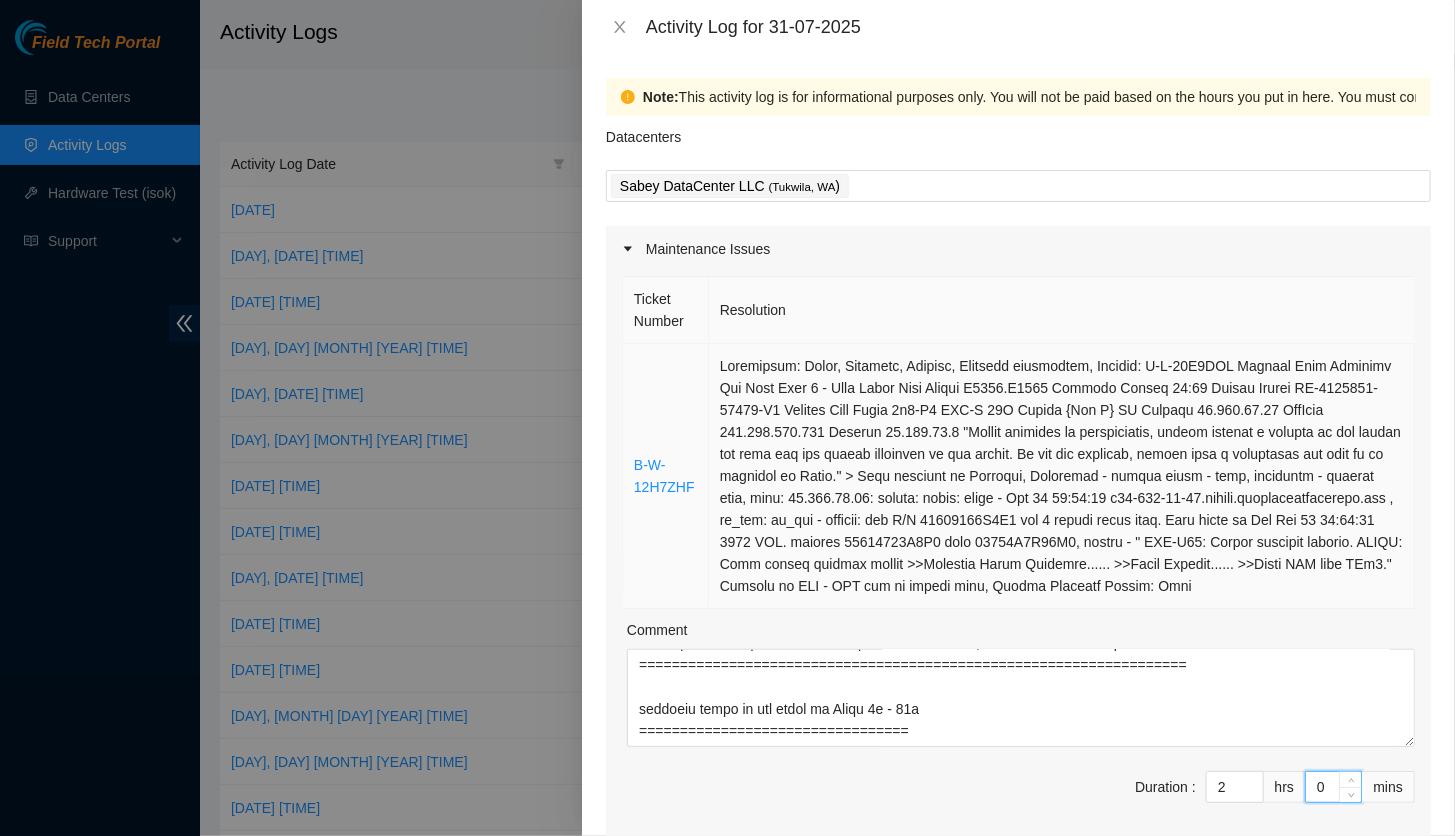 click at bounding box center [1062, 476] 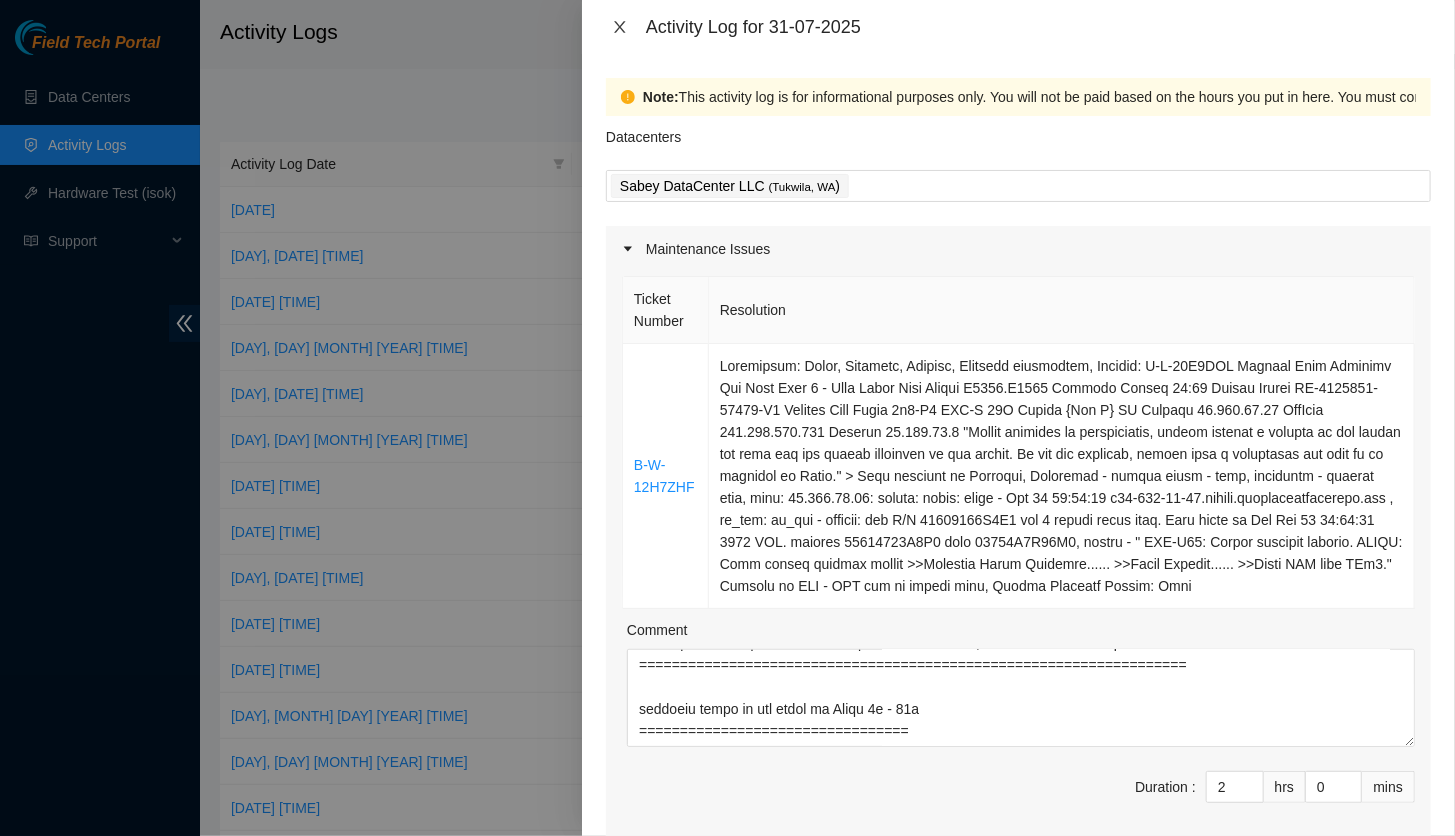 click 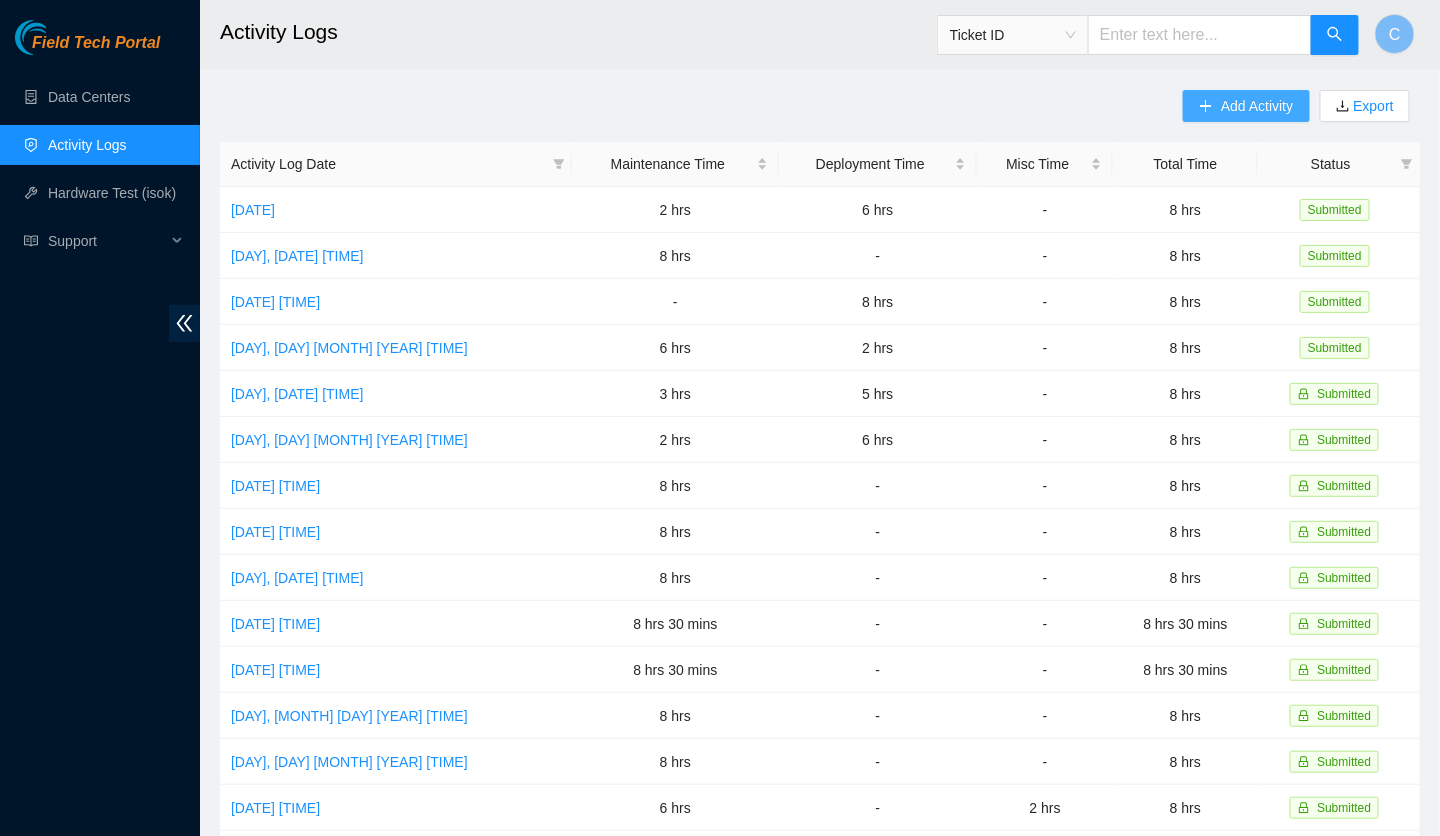 click 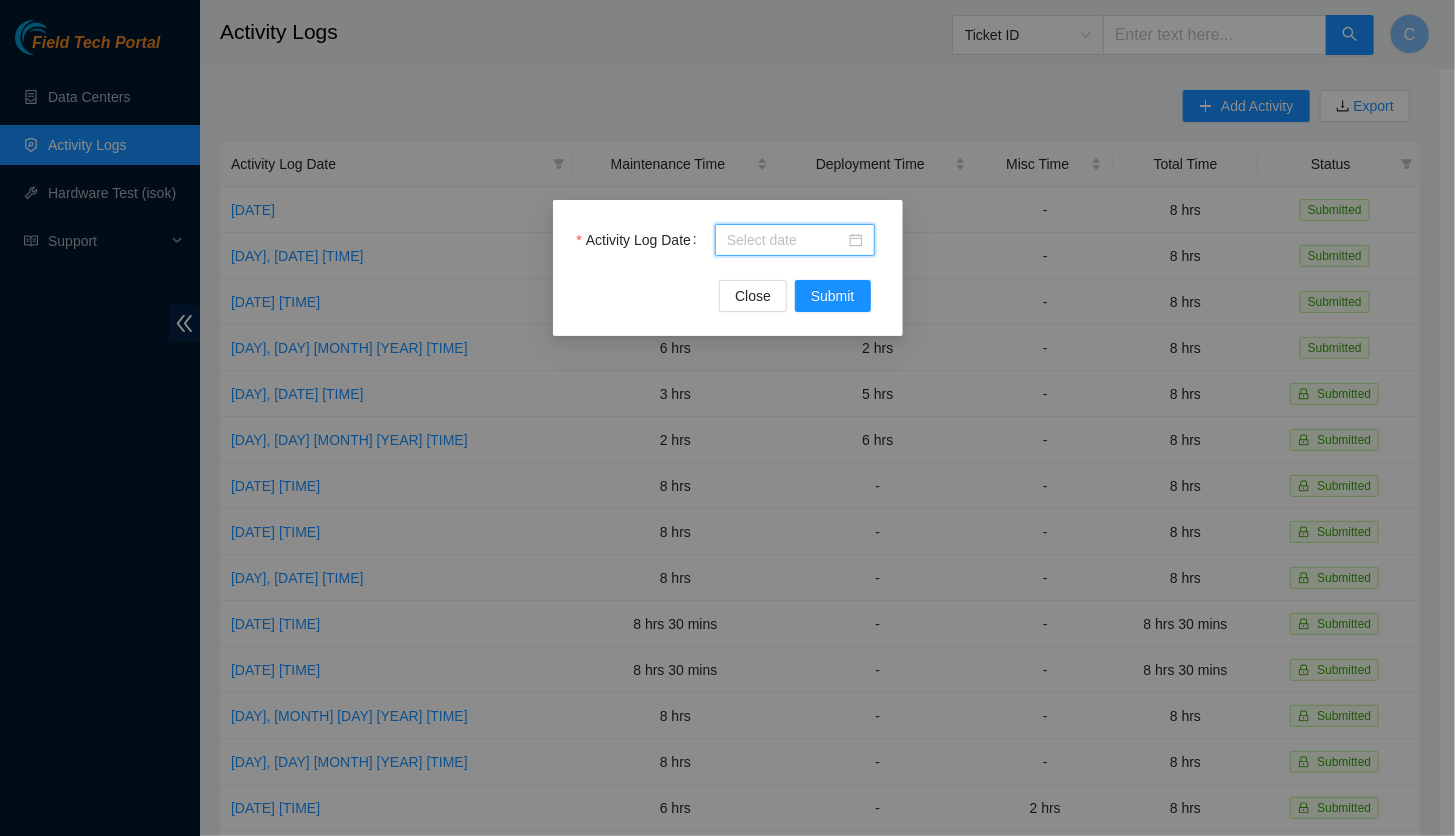 click on "Activity Log Date" at bounding box center [786, 240] 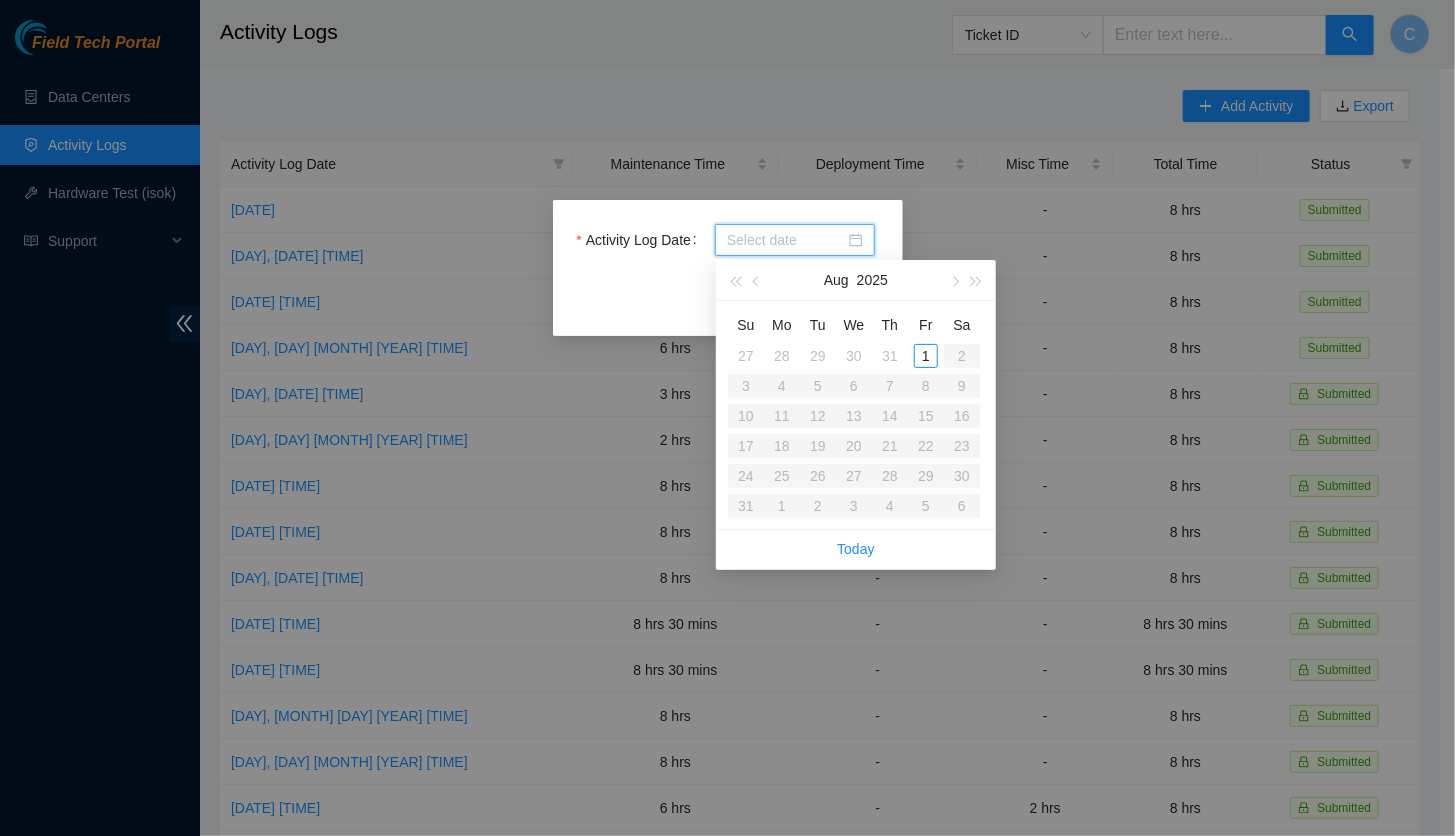 click on "Activity Log Date" at bounding box center [786, 240] 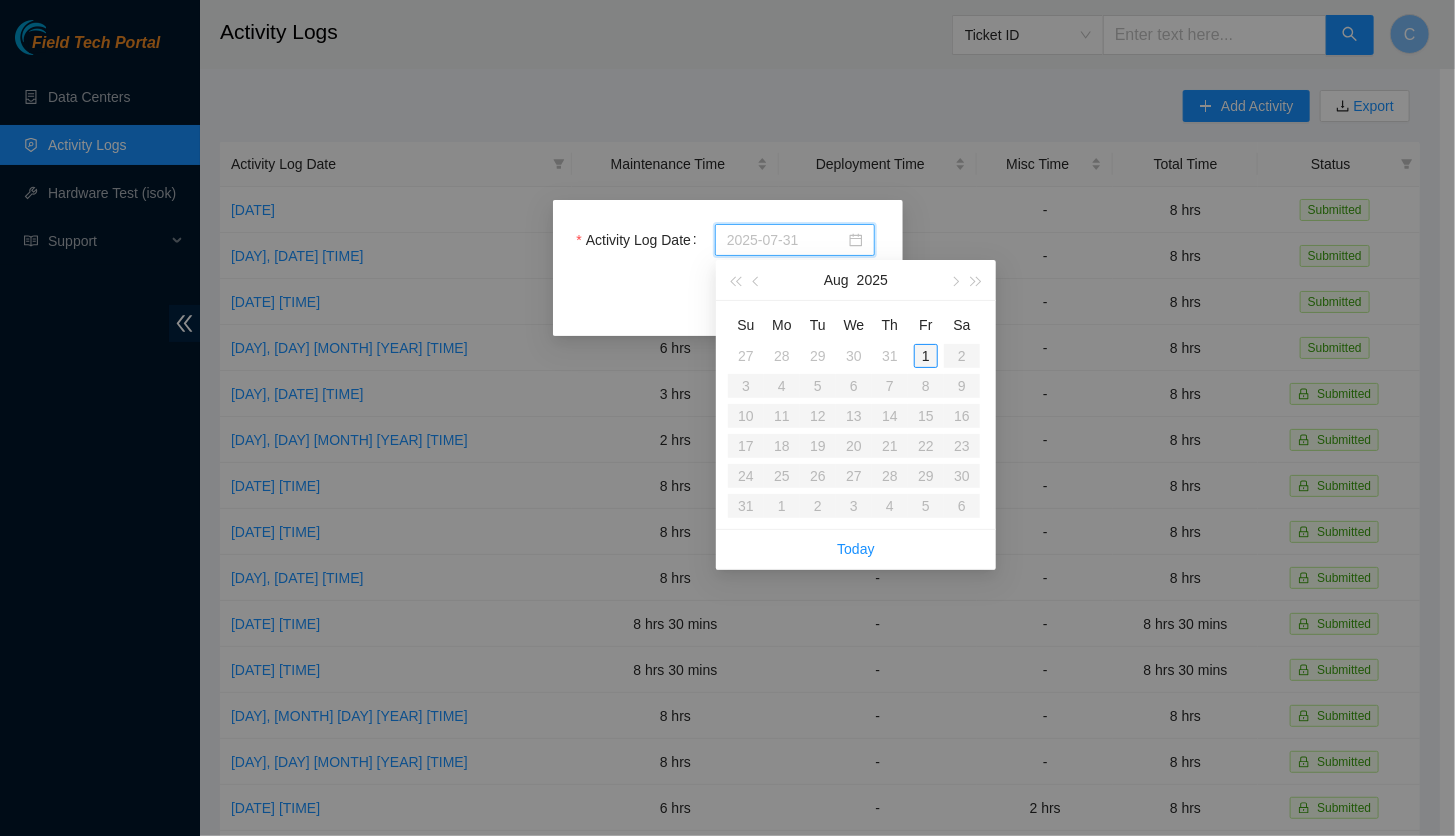 type on "[YEAR]-[MONTH]-[DAY]" 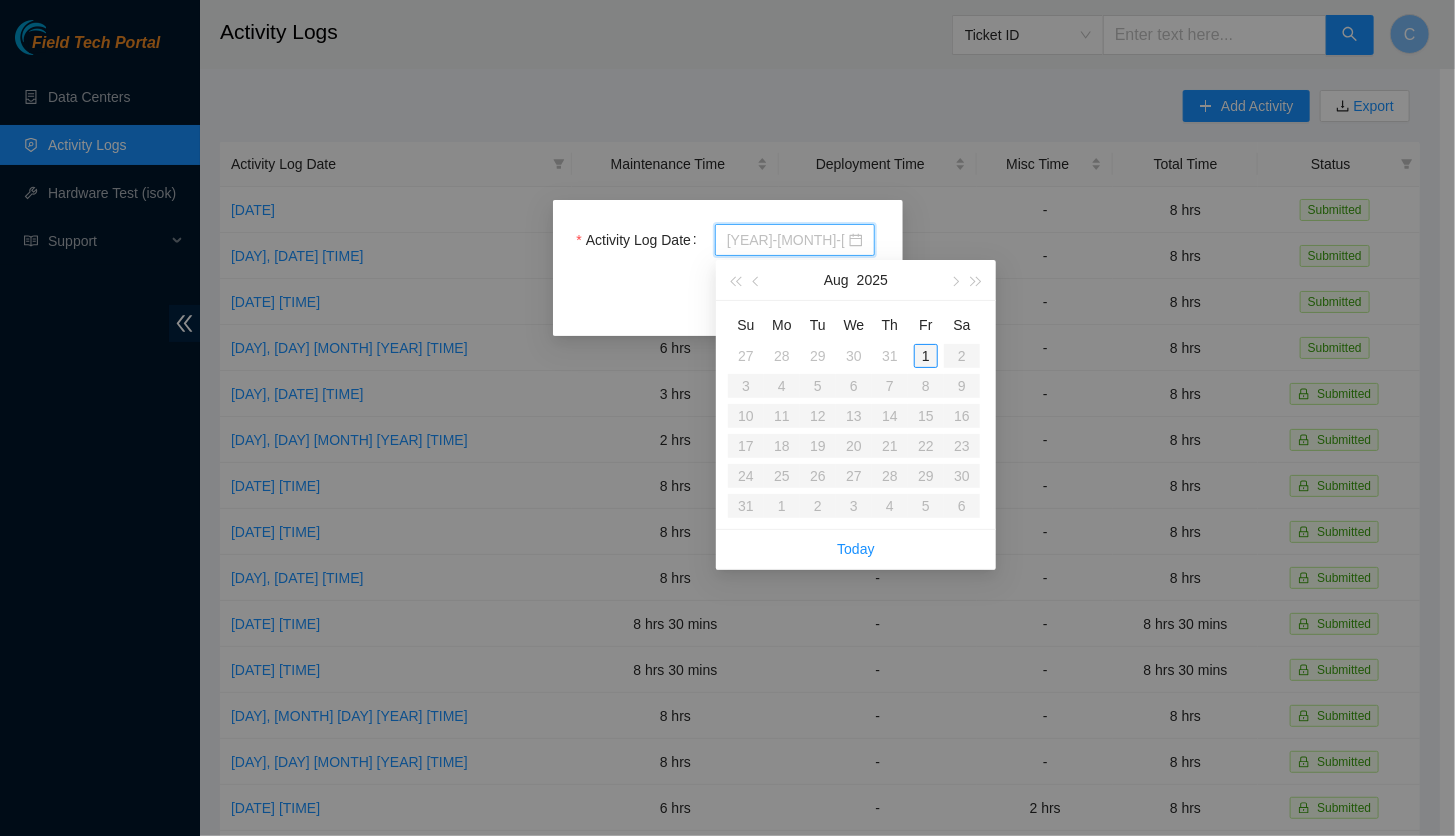 click on "1" at bounding box center [926, 356] 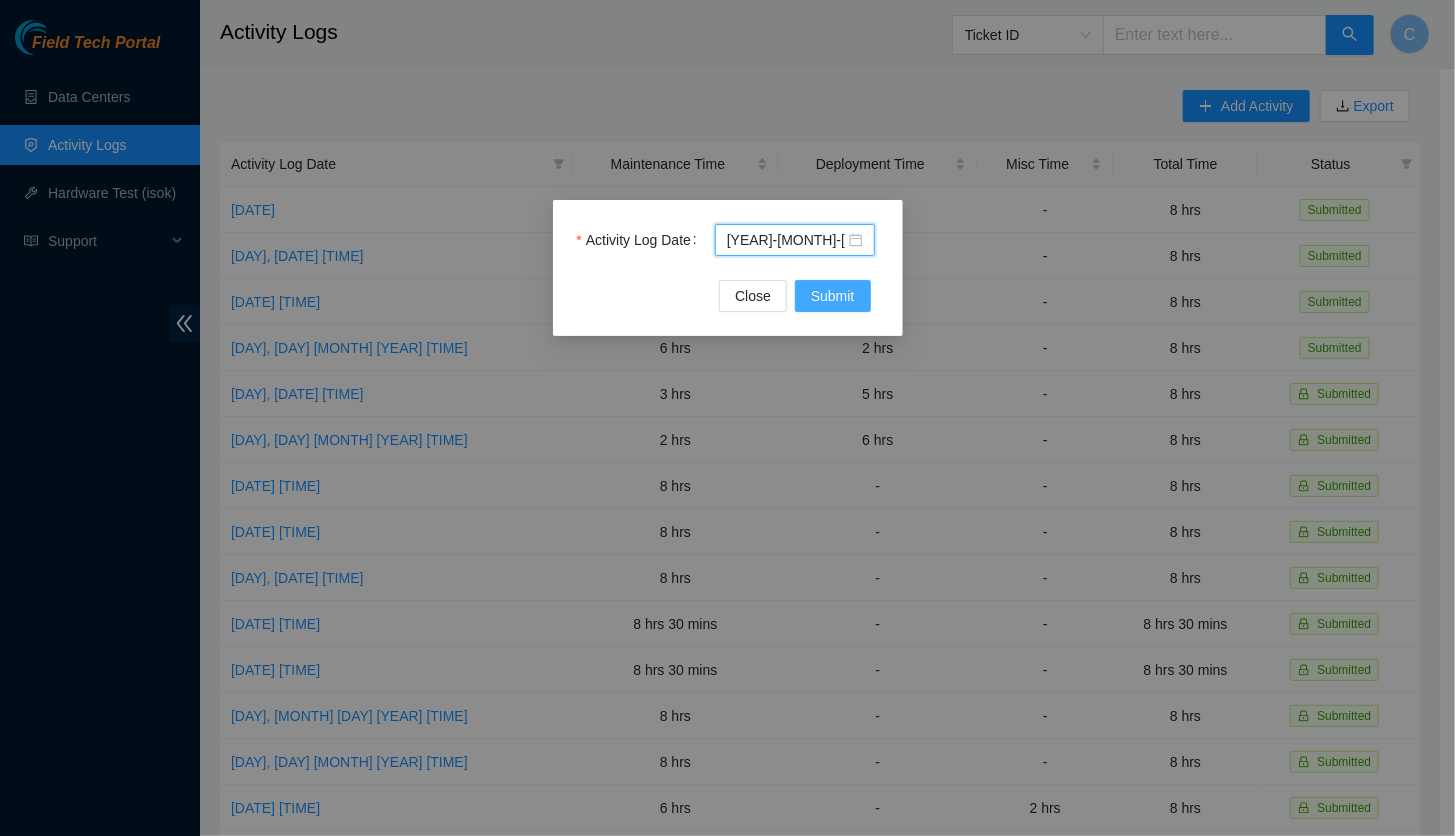 click on "Submit" at bounding box center [833, 296] 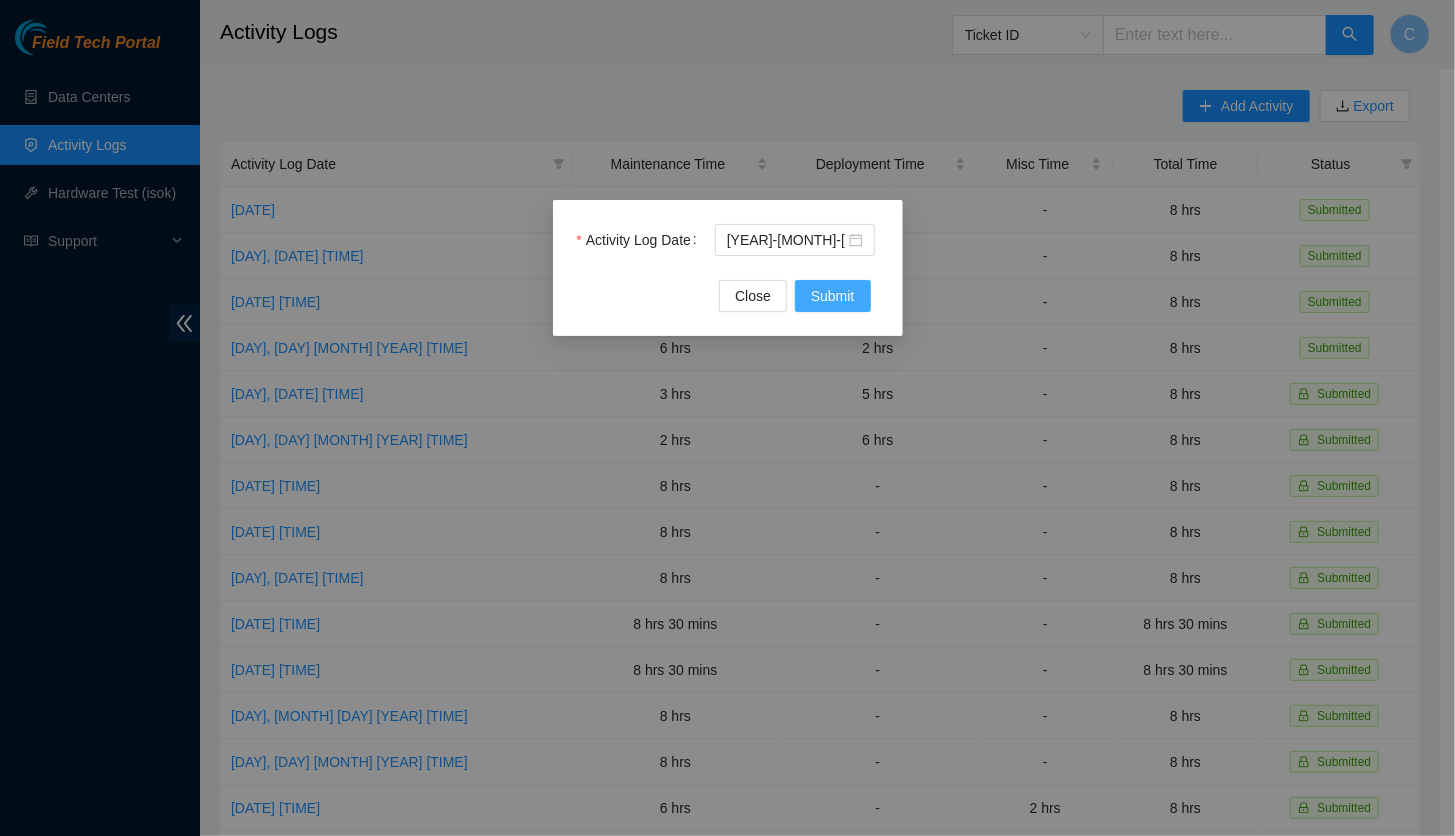 click on "Submit" at bounding box center (833, 296) 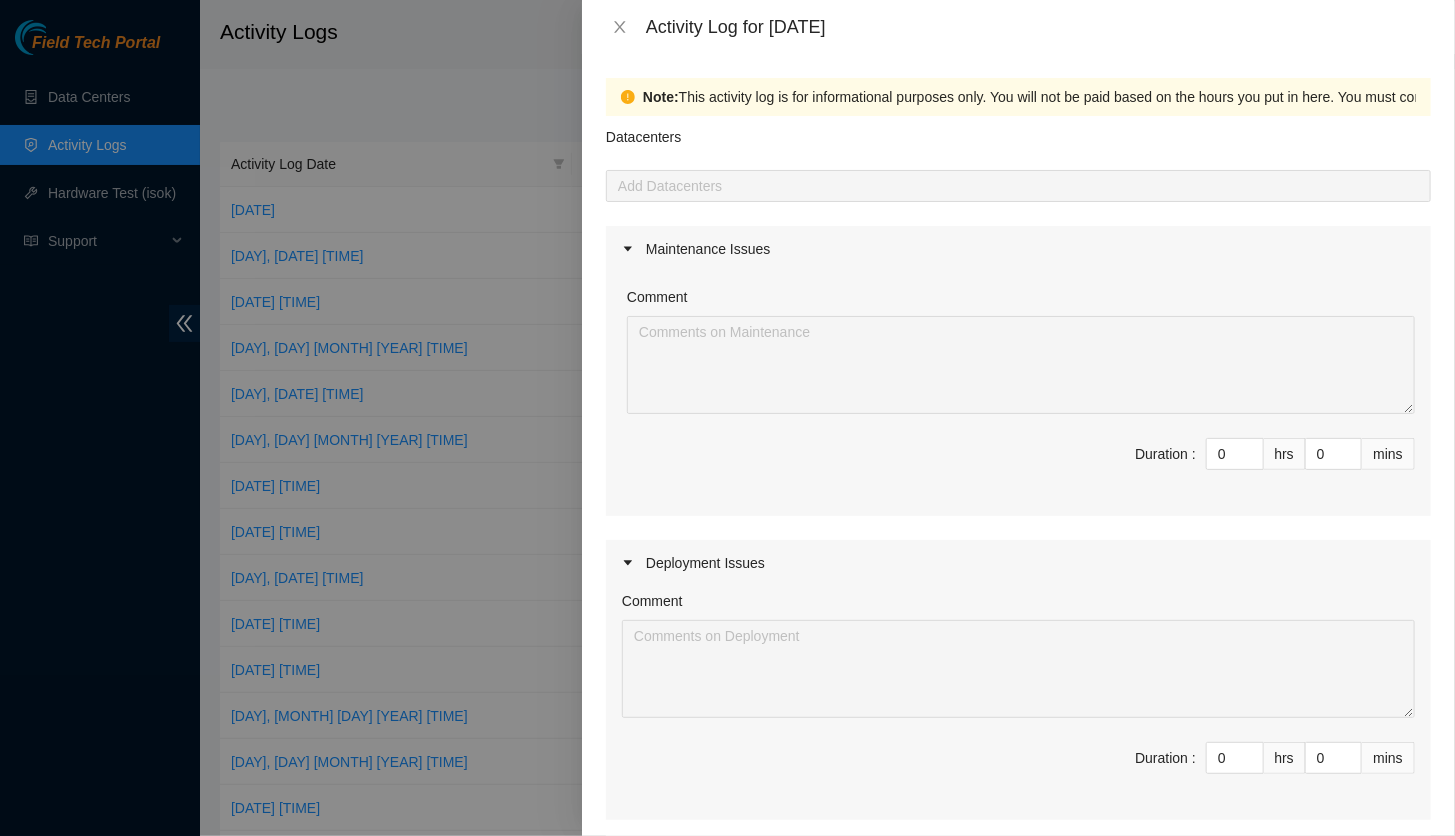 click on "Comment Duration : 0 hrs 0 mins" at bounding box center (1018, 703) 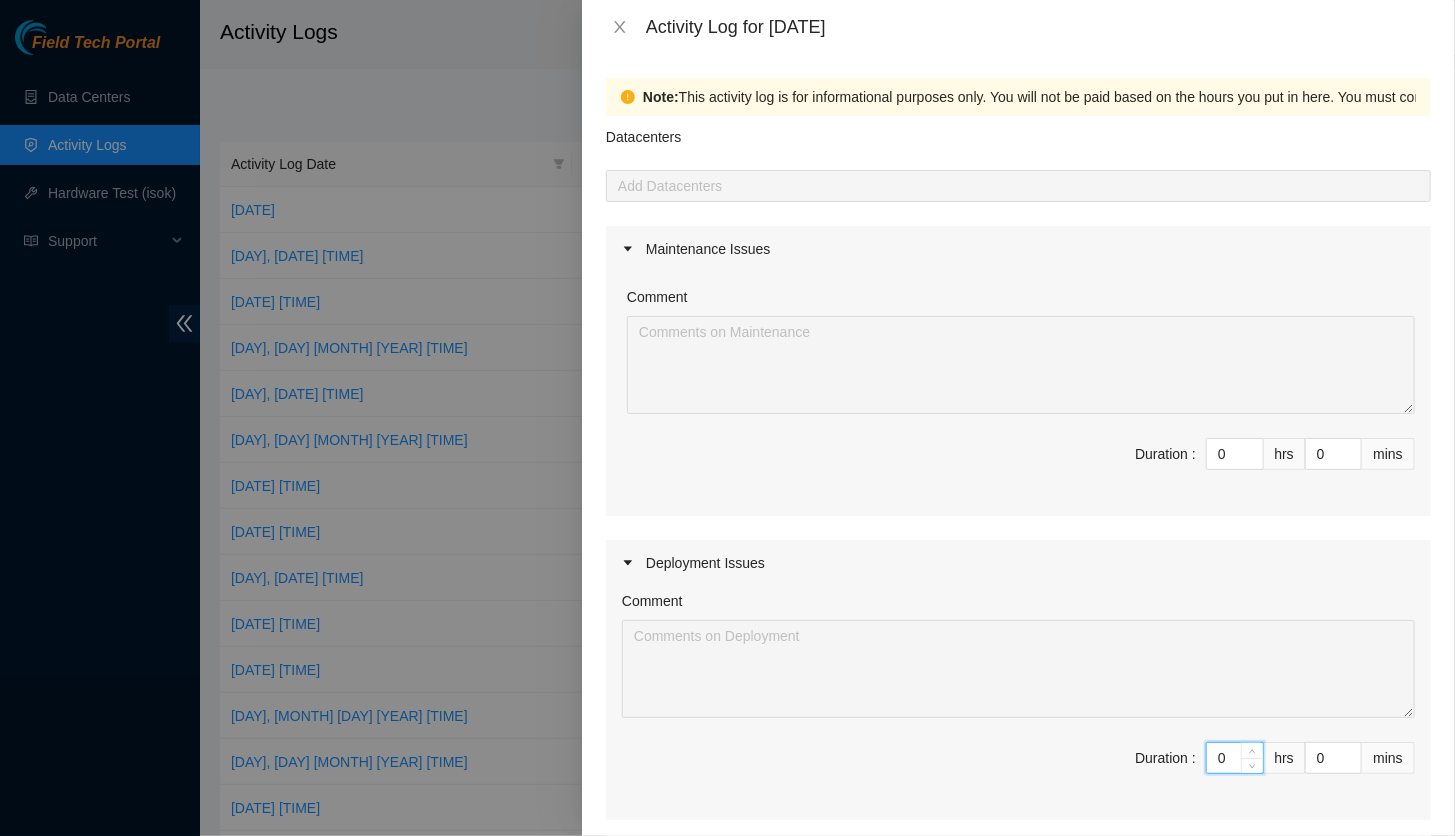 drag, startPoint x: 1204, startPoint y: 752, endPoint x: 1226, endPoint y: 755, distance: 22.203604 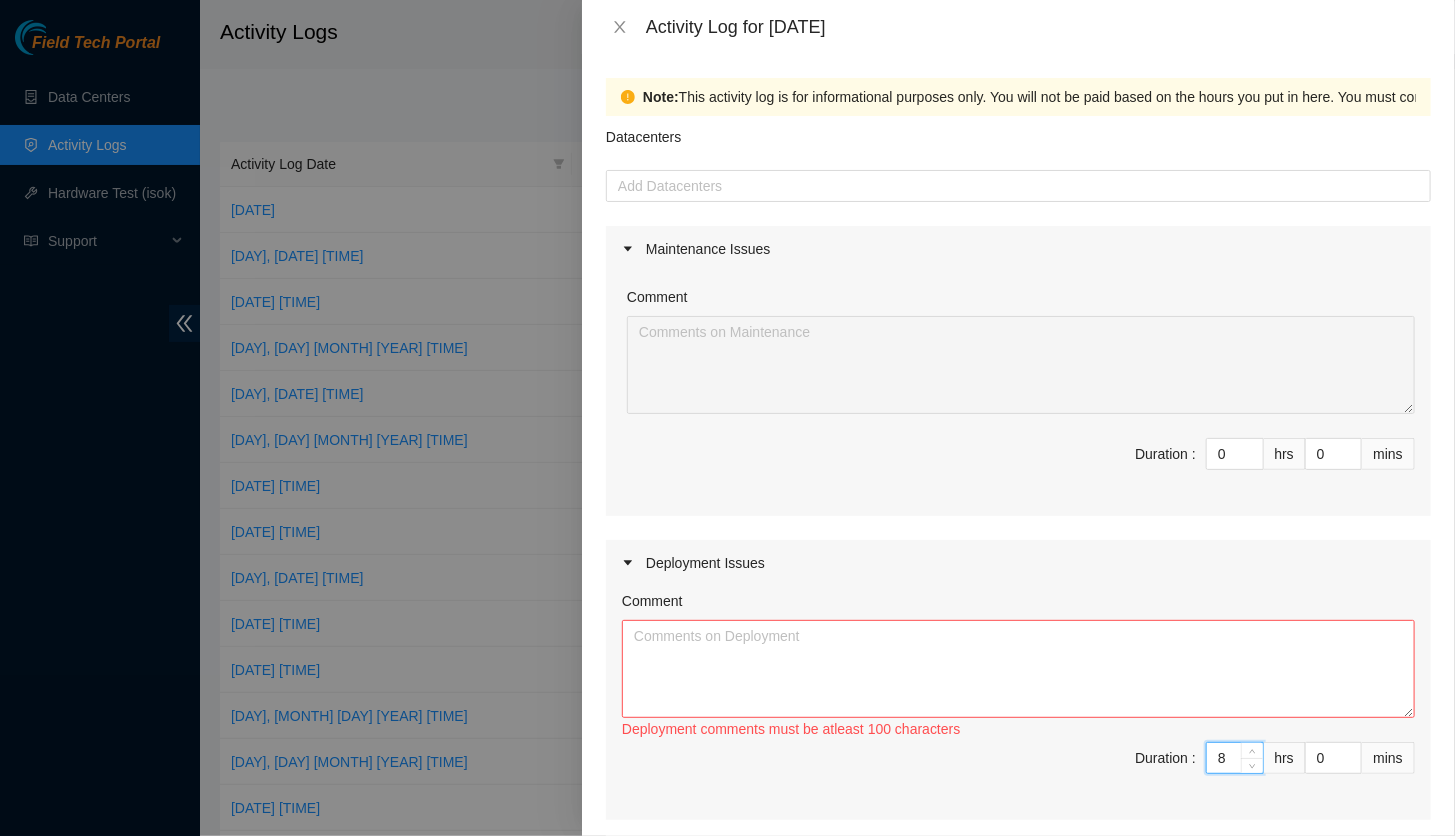 type on "8" 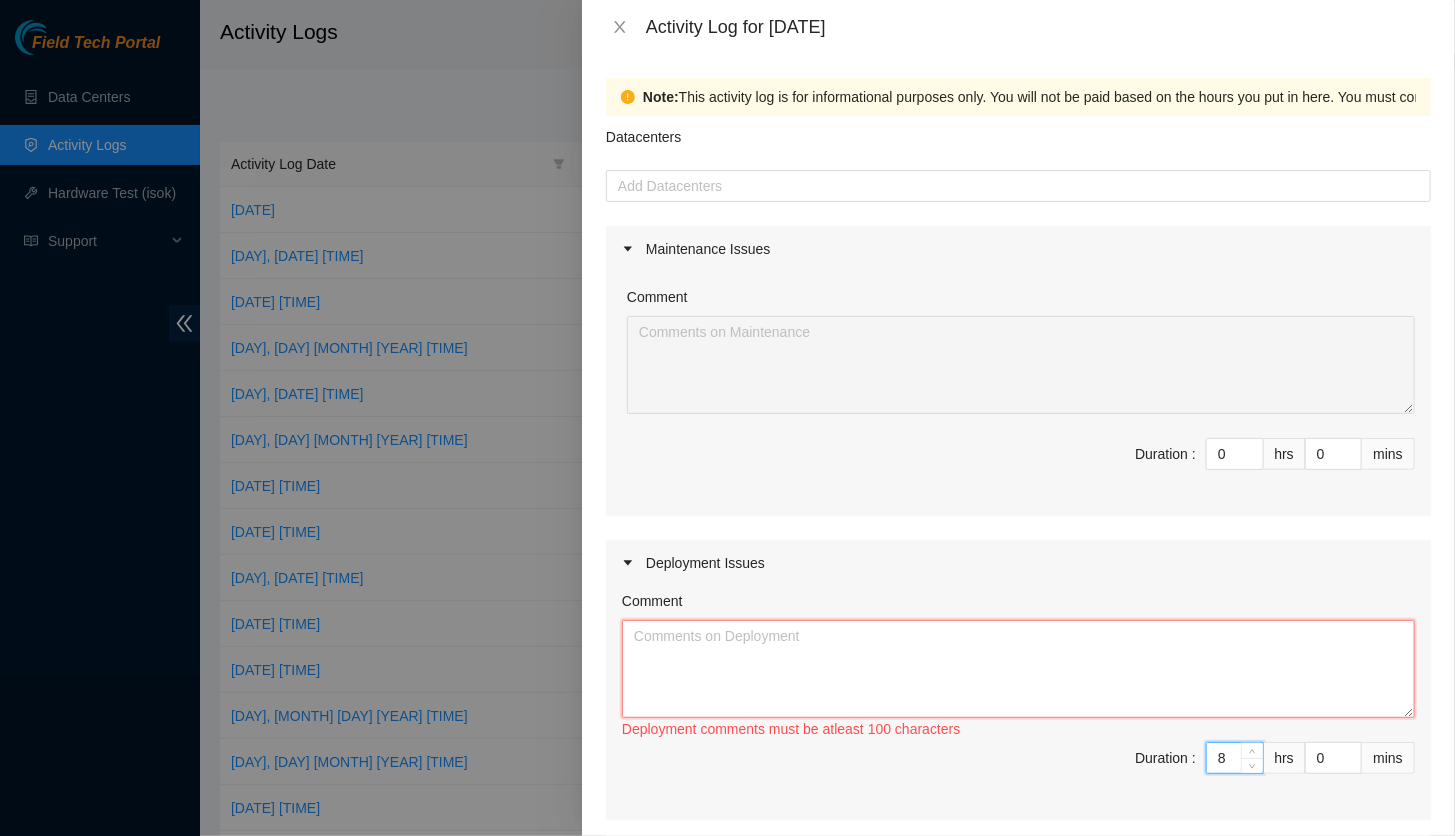 click on "Comment" at bounding box center (1018, 669) 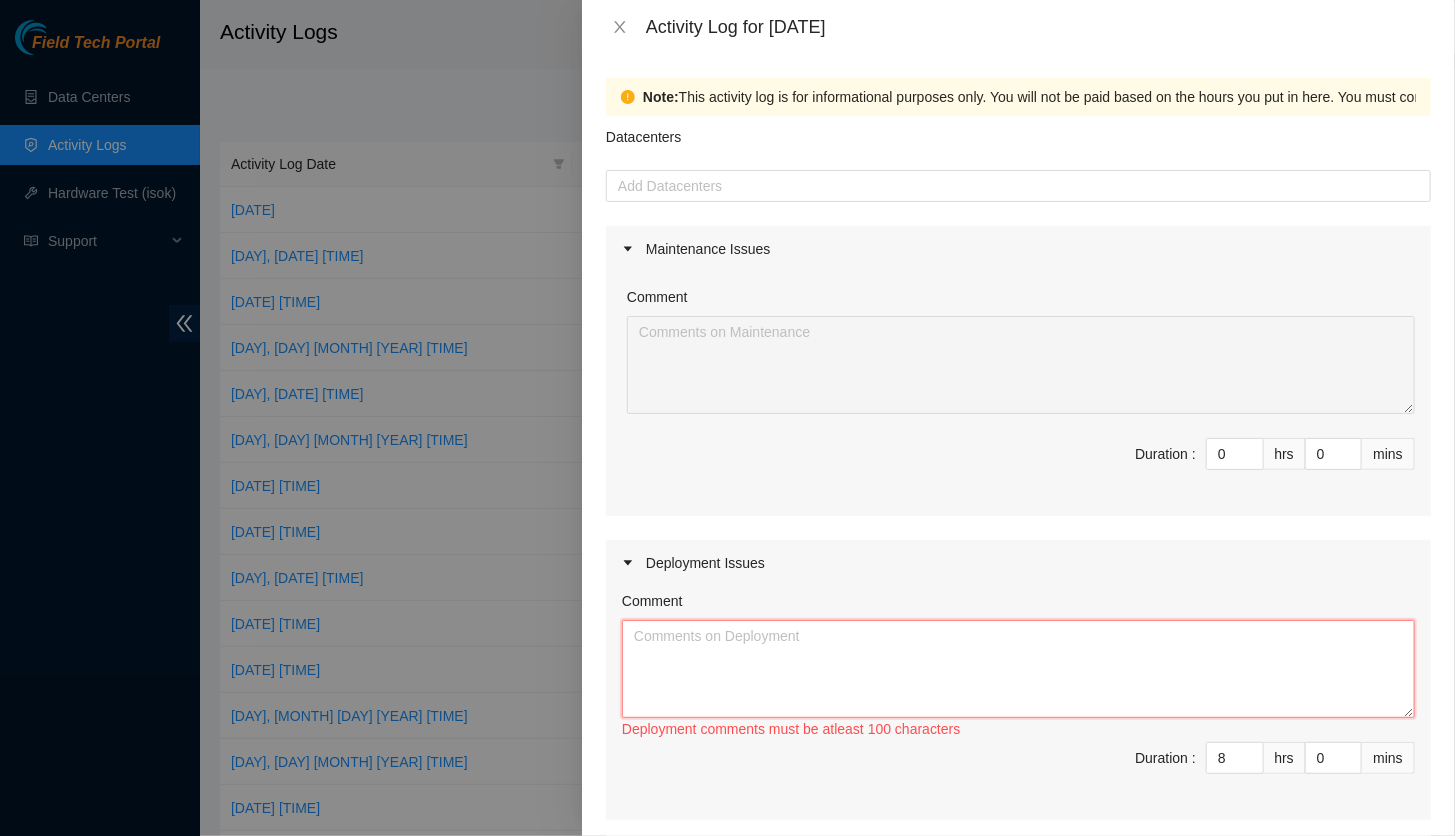 paste on "DP77024  - FABRIC-SEA: Deploy Linode Compute Region on Bolt 112" 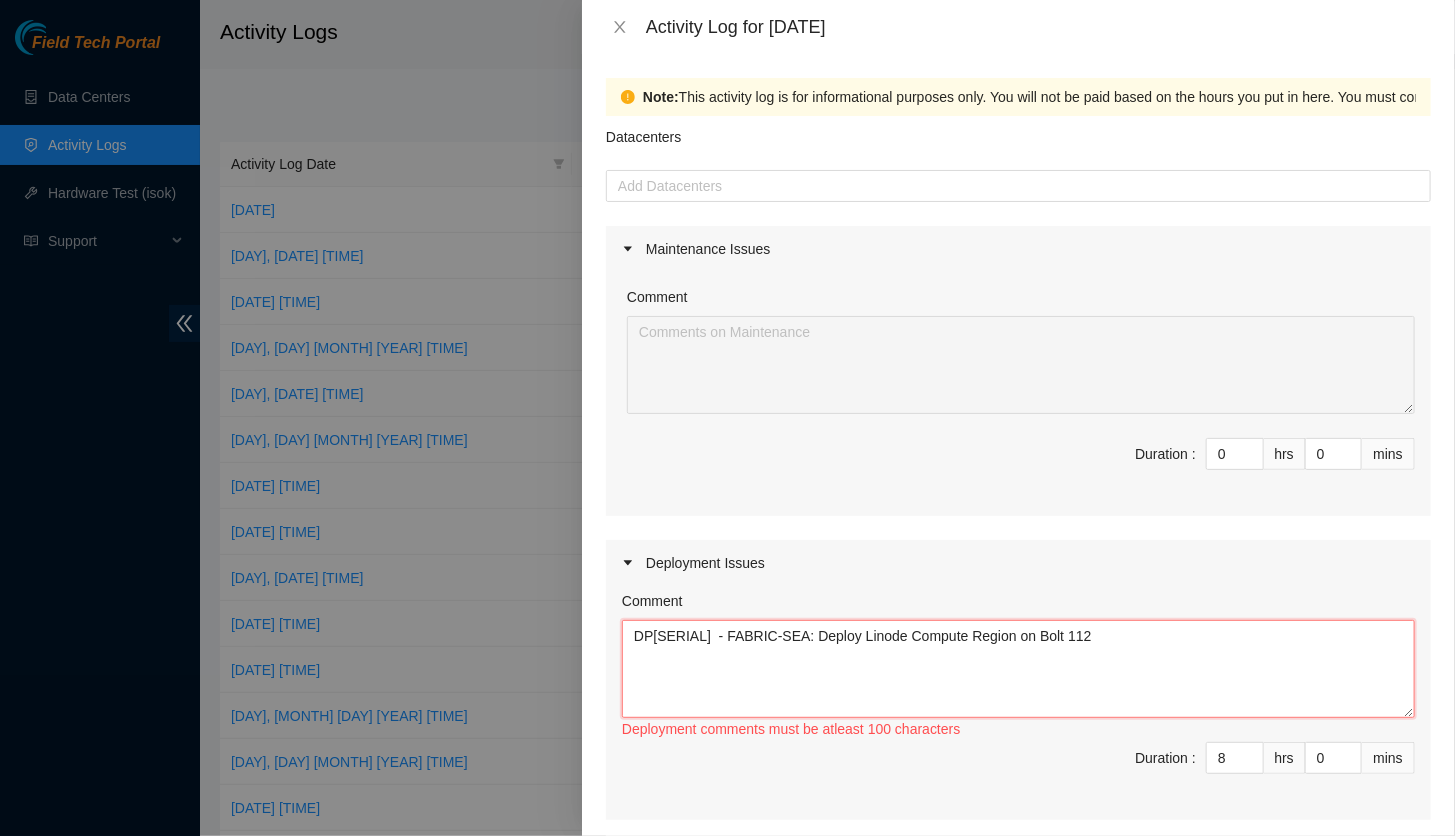 click on "DP[SERIAL]  - FABRIC-SEA: Deploy Linode Compute Region on Bolt 112" at bounding box center [1018, 669] 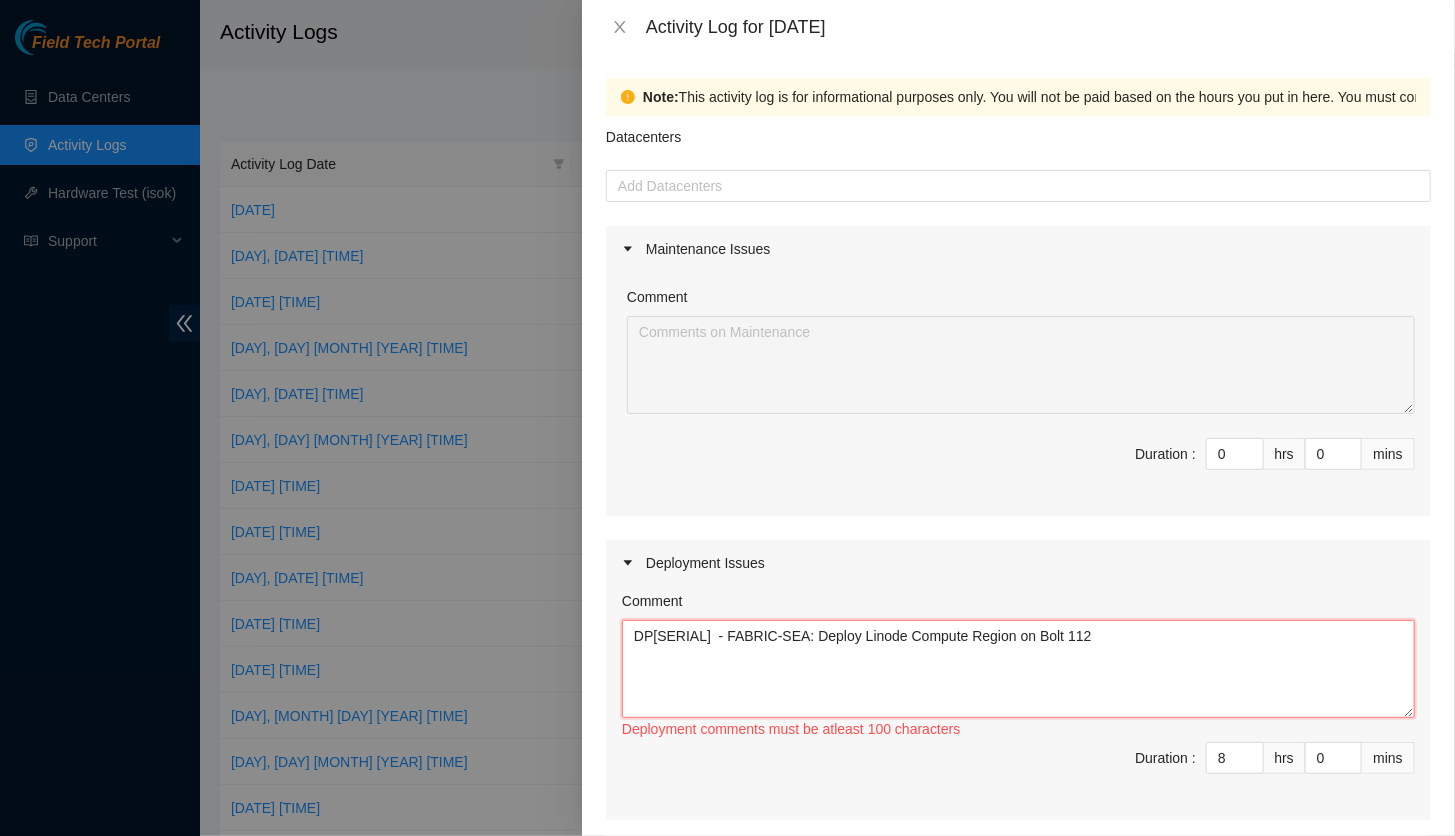 paste on "DP77024  - FABRIC-SEA: Deploy Linode Compute Region on Bolt 112" 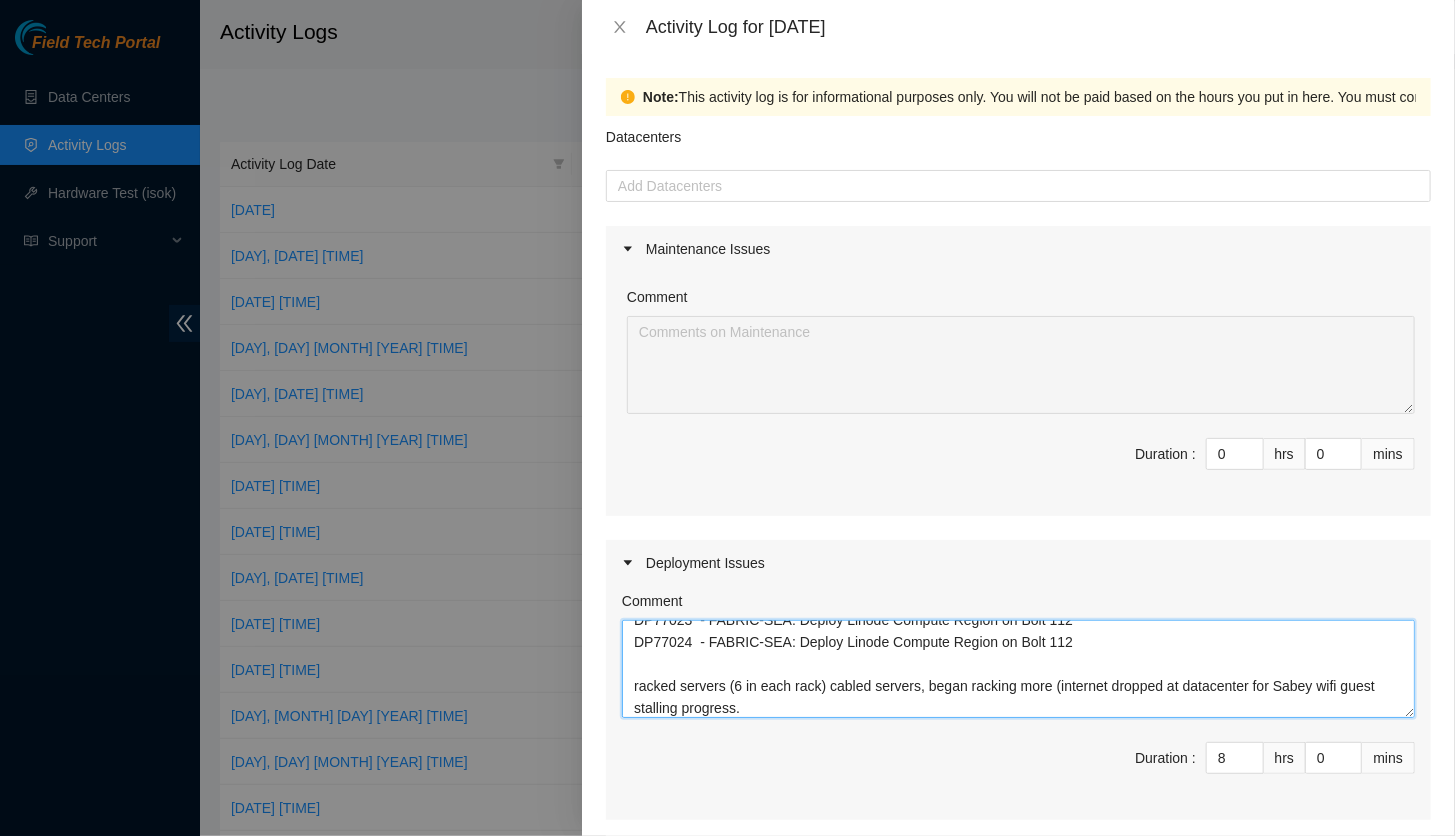 scroll, scrollTop: 60, scrollLeft: 0, axis: vertical 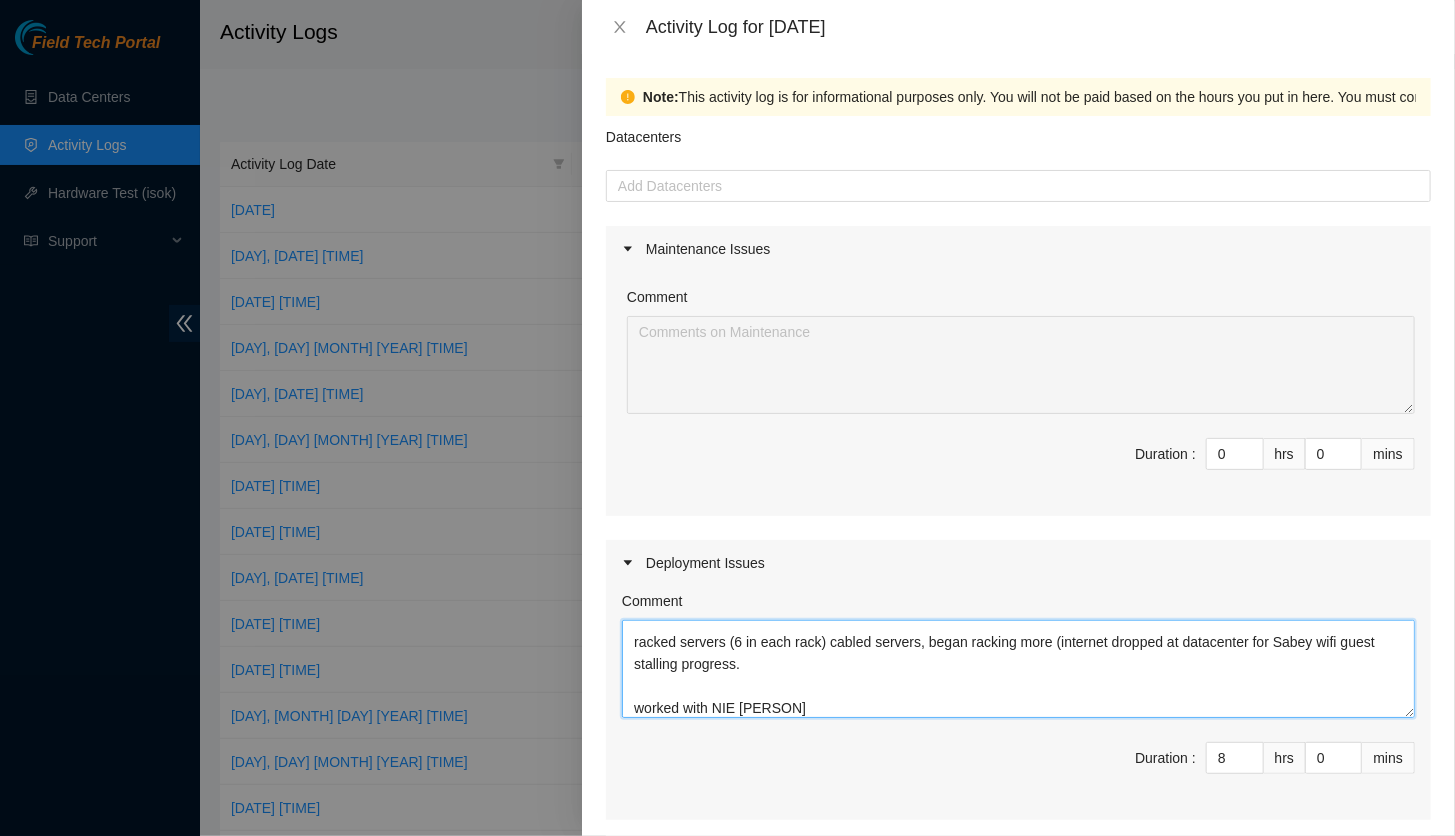 click on "DP77023  - FABRIC-SEA: Deploy Linode Compute Region on Bolt 112
DP77024  - FABRIC-SEA: Deploy Linode Compute Region on Bolt 112
racked servers (6 in each rack) cabled servers, began racking more (internet dropped at datacenter for Sabey wifi guest stalling progress.
worked with NIE [PERSON]" at bounding box center (1018, 669) 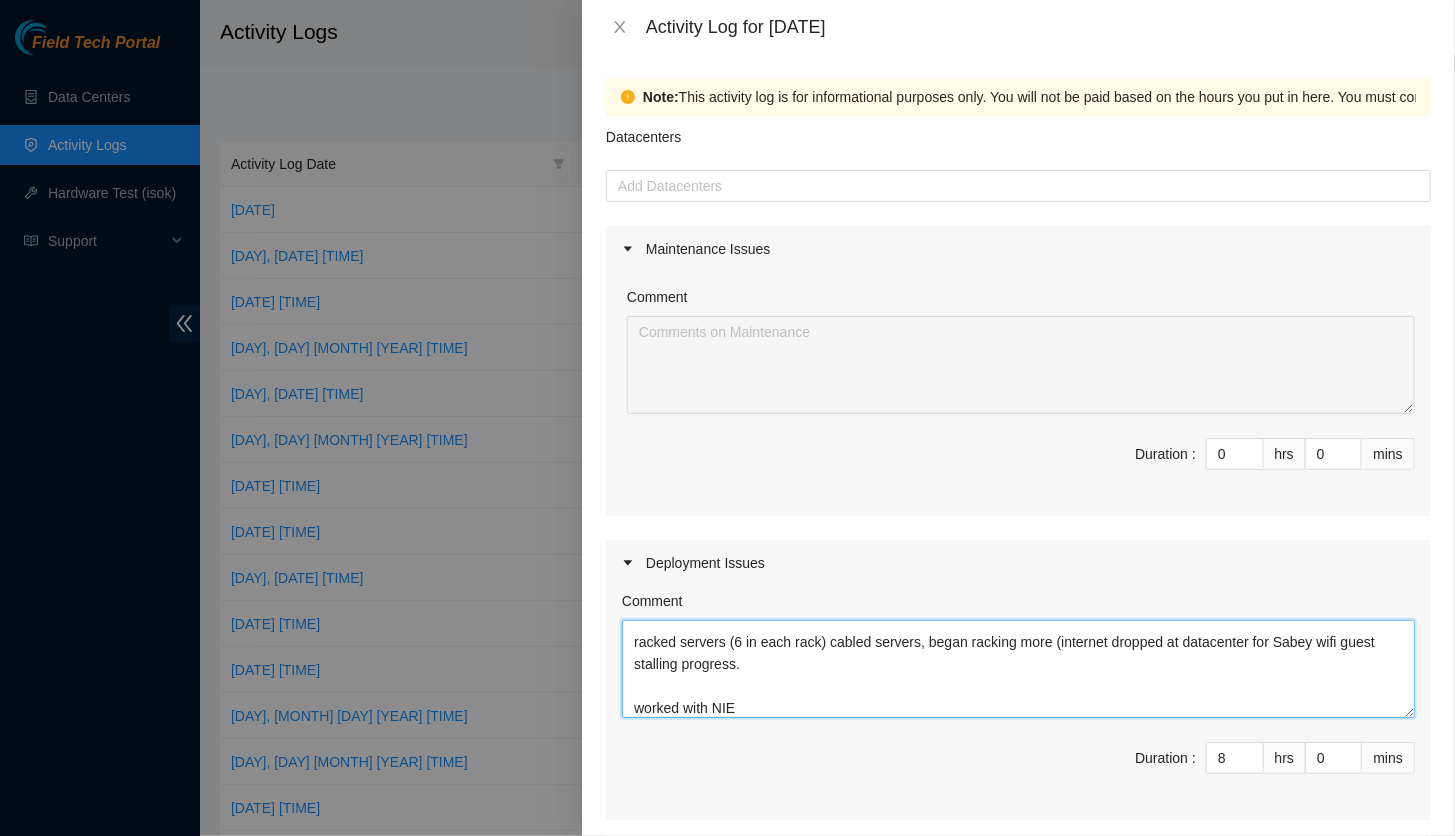 click on "DP77023  - FABRIC-SEA: Deploy Linode Compute Region on Bolt 112
DP77024  - FABRIC-SEA: Deploy Linode Compute Region on Bolt 112
racked servers (6 in each rack) cabled servers, began racking more (internet dropped at datacenter for Sabey wifi guest stalling progress.
worked with NIE" at bounding box center [1018, 669] 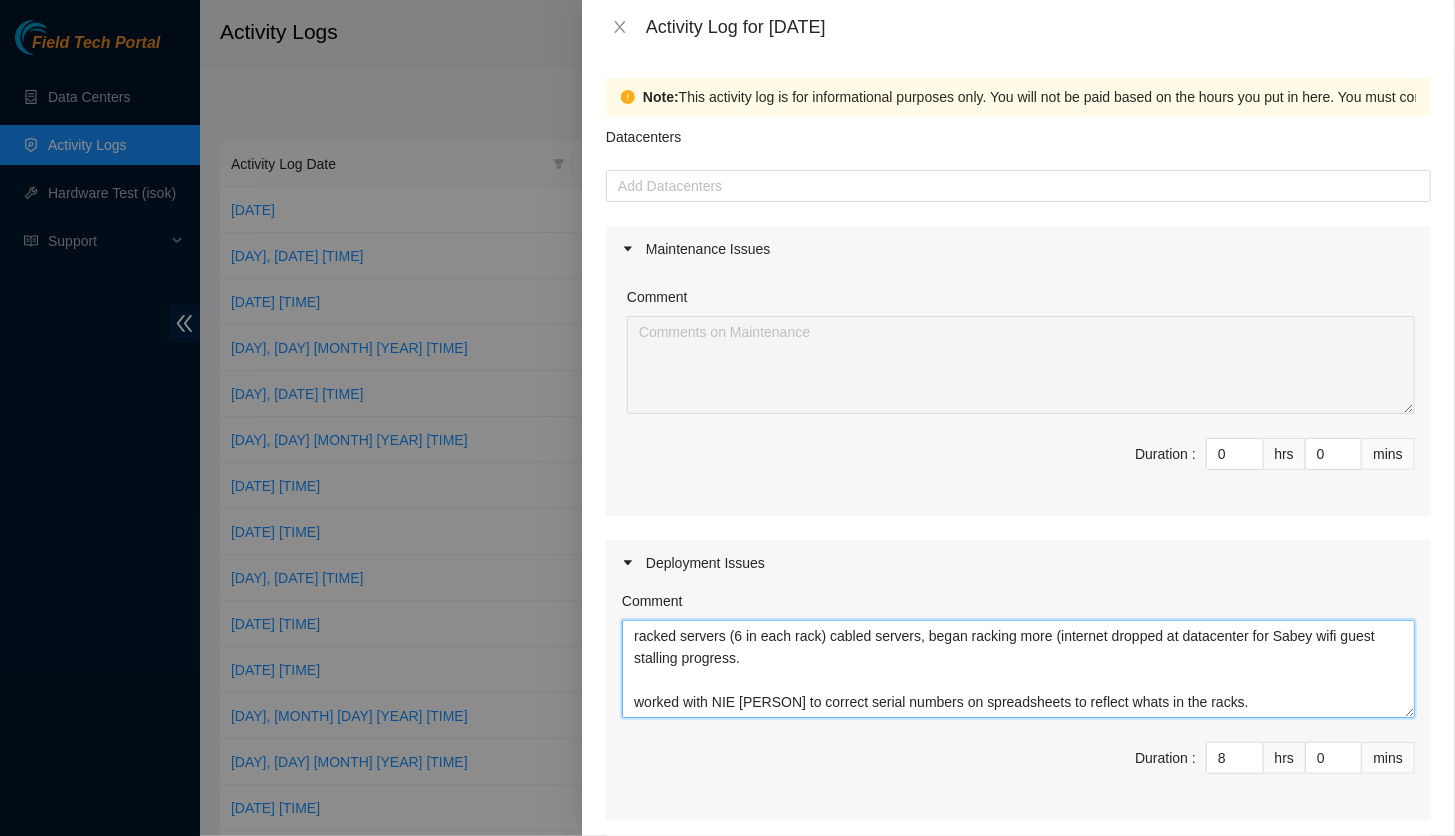 scroll, scrollTop: 104, scrollLeft: 0, axis: vertical 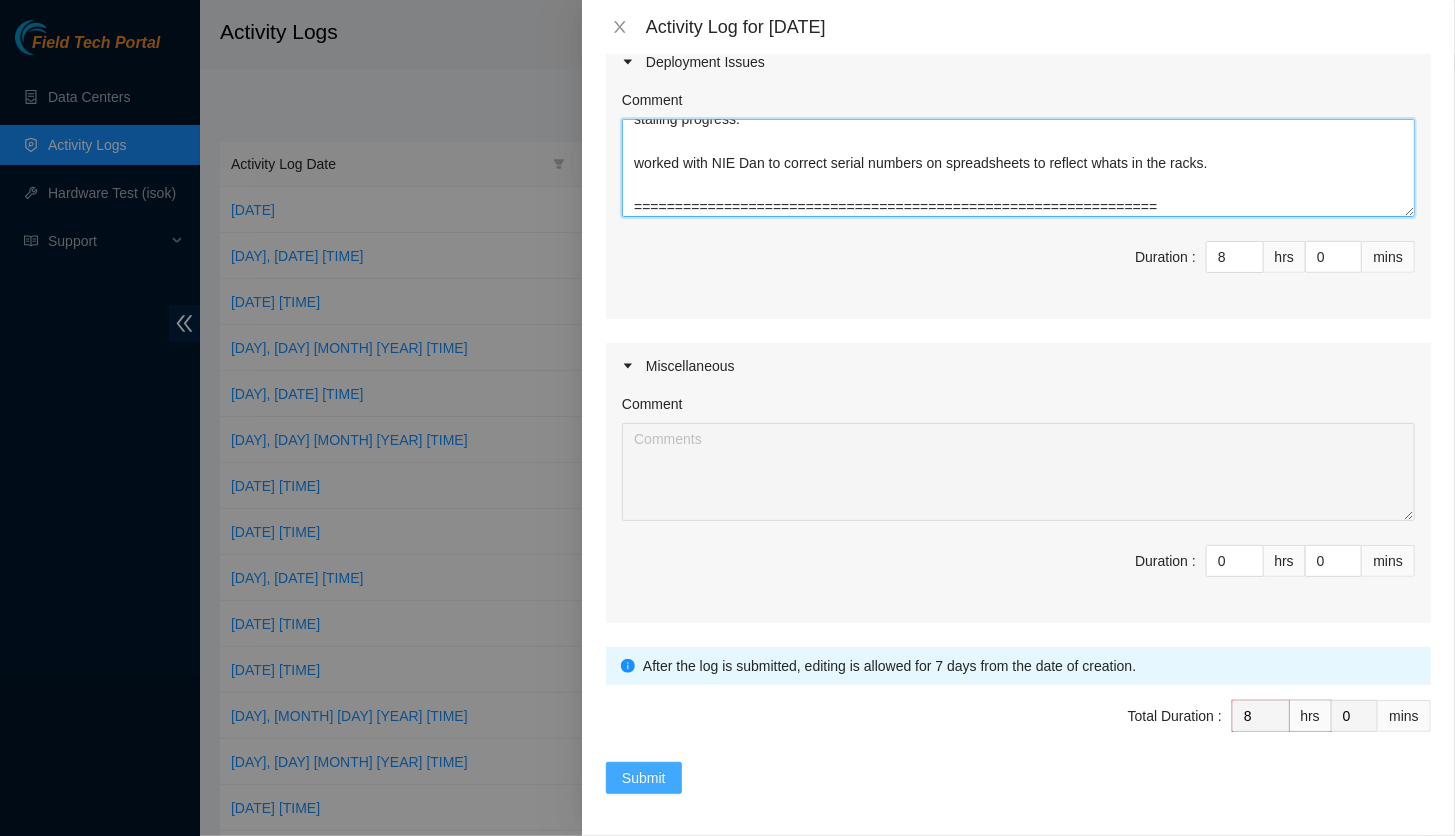 type on "DP77023  - FABRIC-SEA: Deploy Linode Compute Region on Bolt 112
DP77024  - FABRIC-SEA: Deploy Linode Compute Region on Bolt 112
racked servers (6 in each rack) cabled servers, began racking more (internet dropped at datacenter for Sabey wifi guest stalling progress.
worked with NIE Dan to correct serial numbers on spreadsheets to reflect whats in the racks.
================================================================" 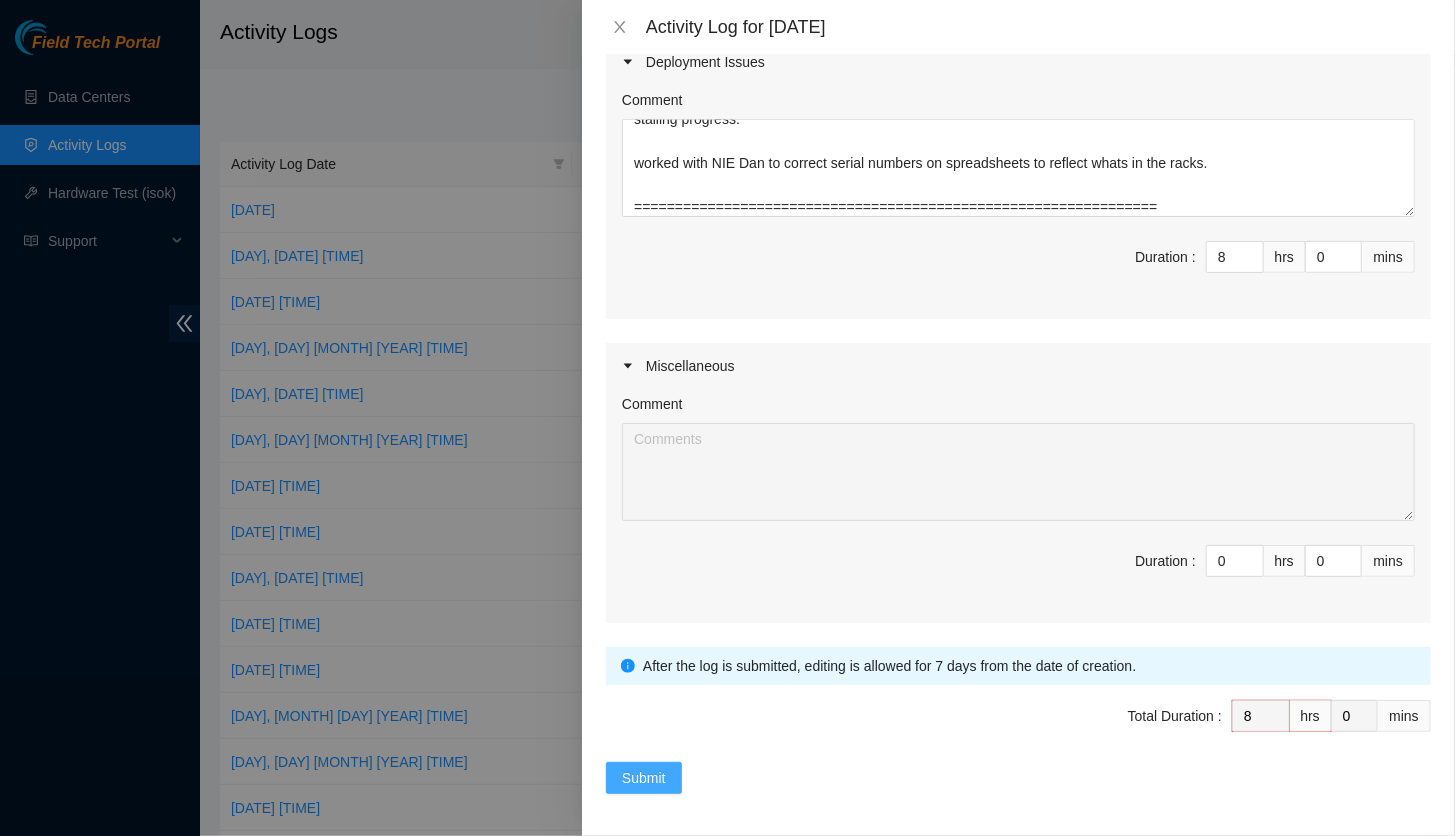 click on "Submit" at bounding box center [644, 778] 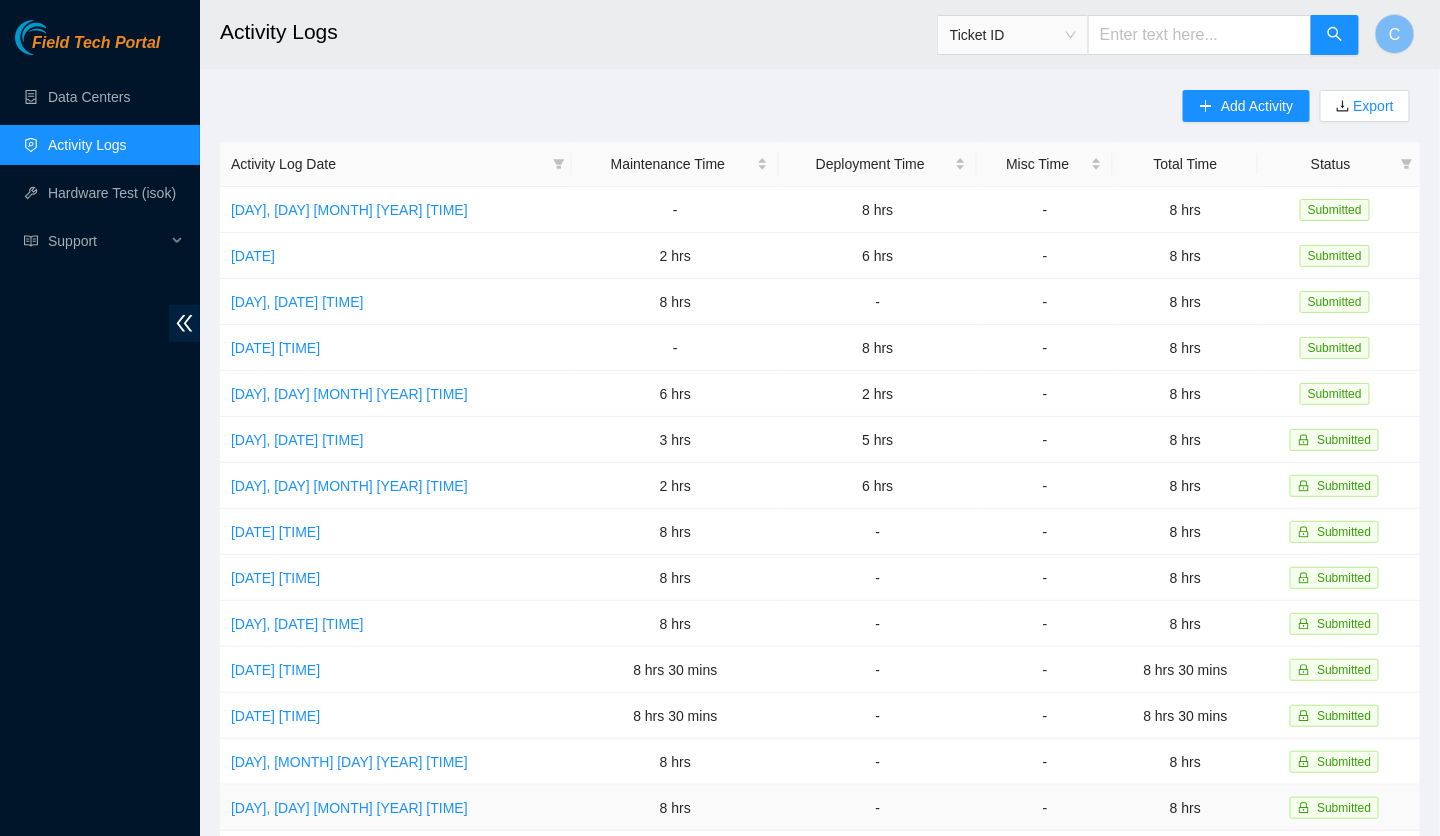 click on "8 hrs" at bounding box center (675, 808) 